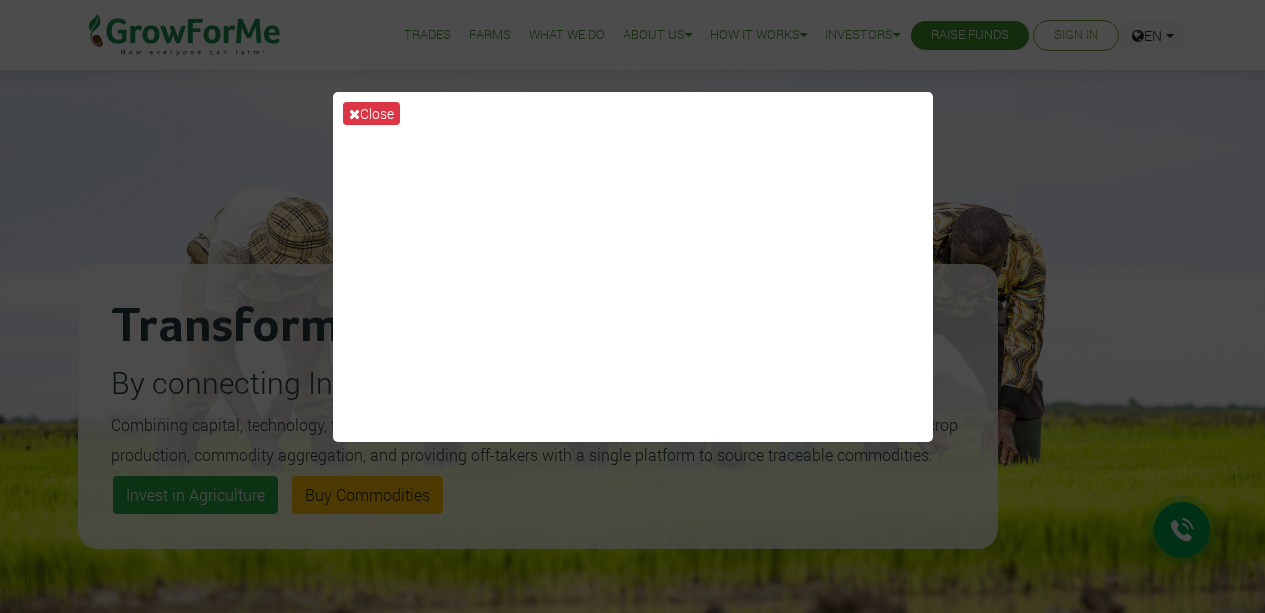 scroll, scrollTop: 0, scrollLeft: 0, axis: both 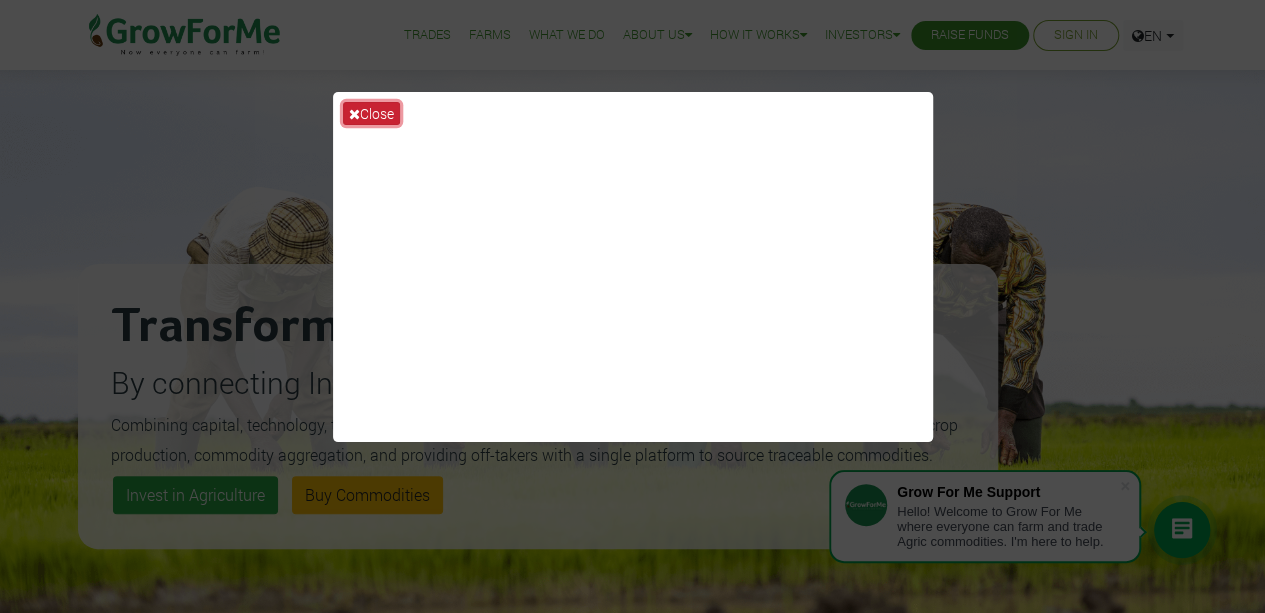 click on "Close" at bounding box center (371, 113) 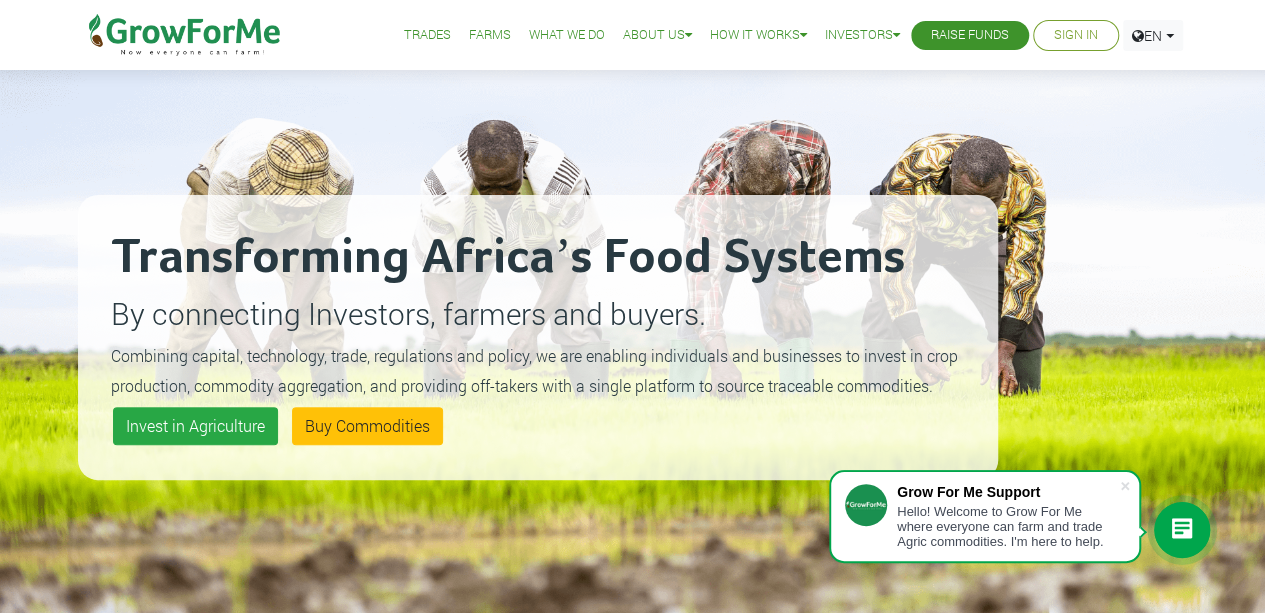 scroll, scrollTop: 100, scrollLeft: 0, axis: vertical 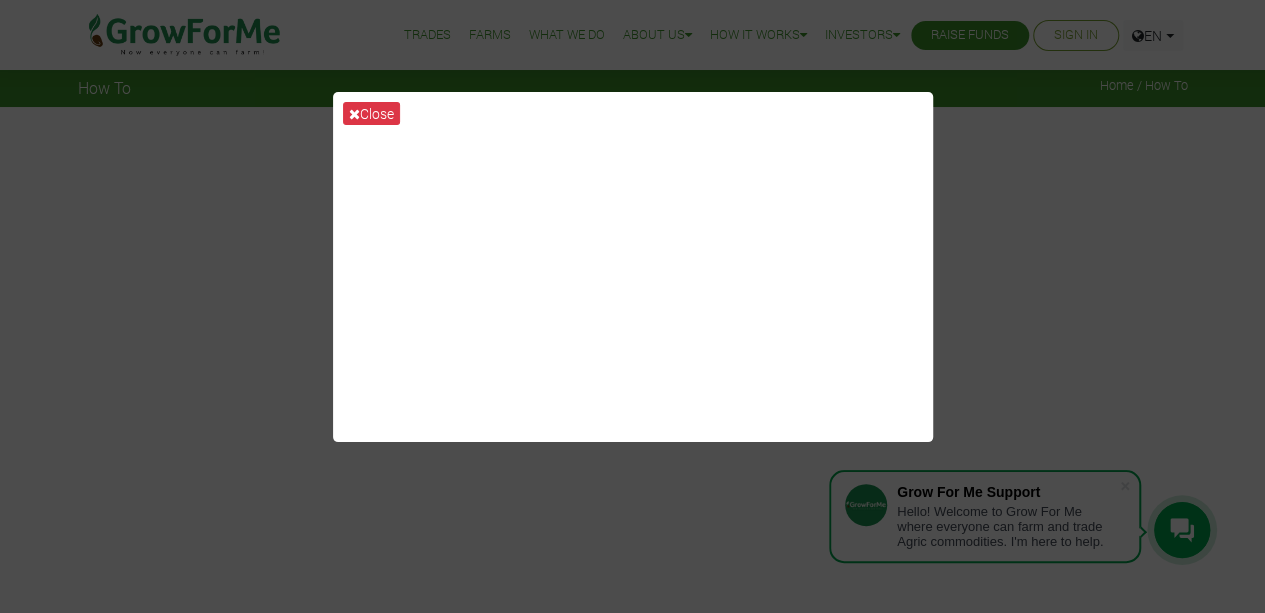 click on "Close" at bounding box center [632, 306] 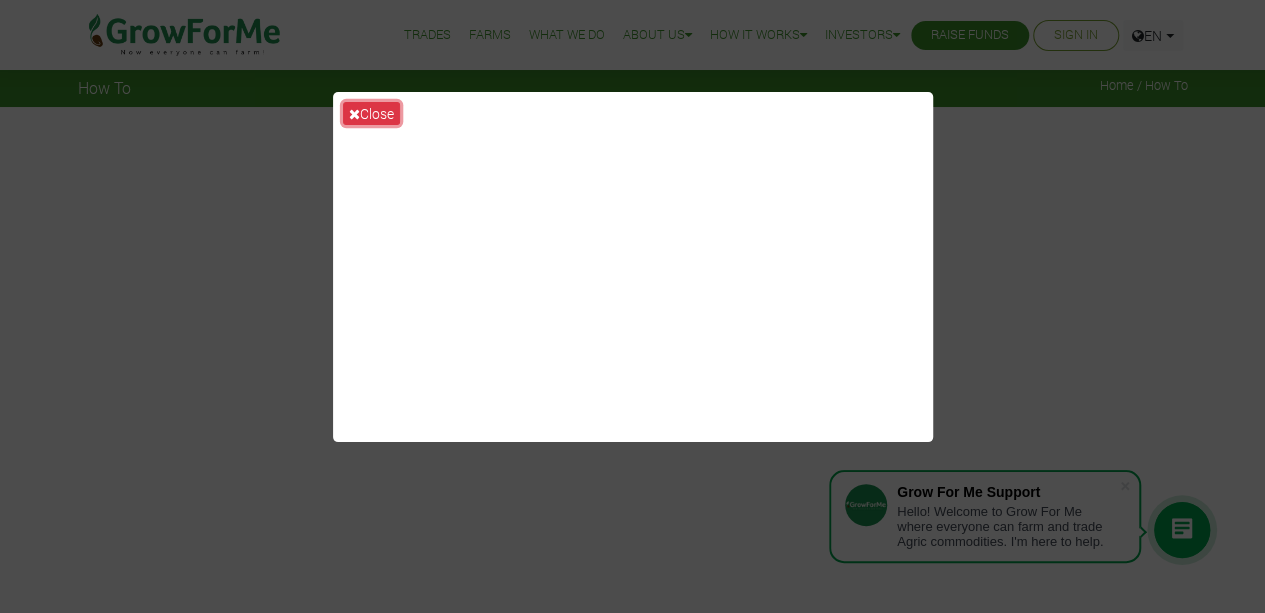 click on "Close" at bounding box center (371, 113) 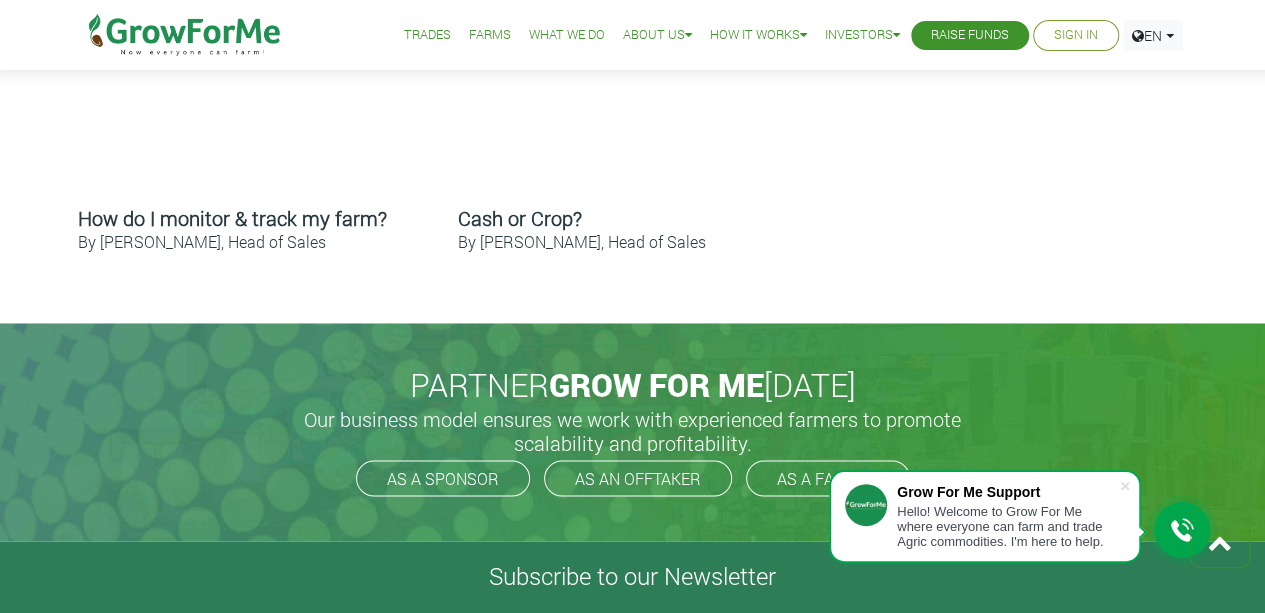 scroll, scrollTop: 1600, scrollLeft: 0, axis: vertical 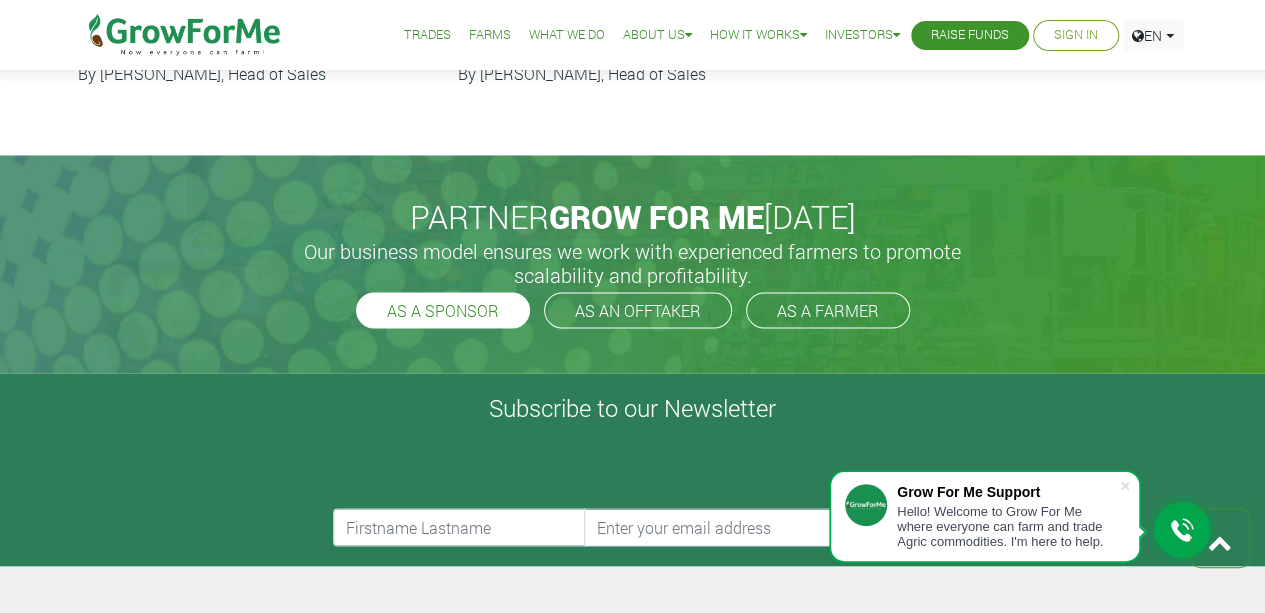 click on "AS A SPONSOR" at bounding box center (443, 310) 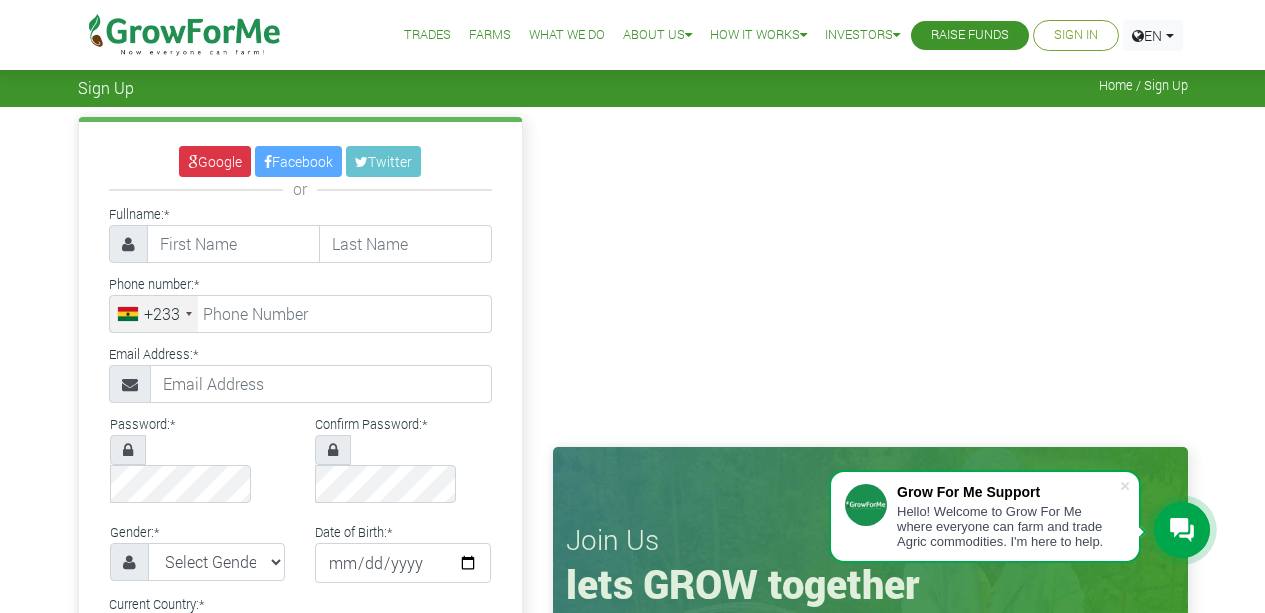 scroll, scrollTop: 0, scrollLeft: 0, axis: both 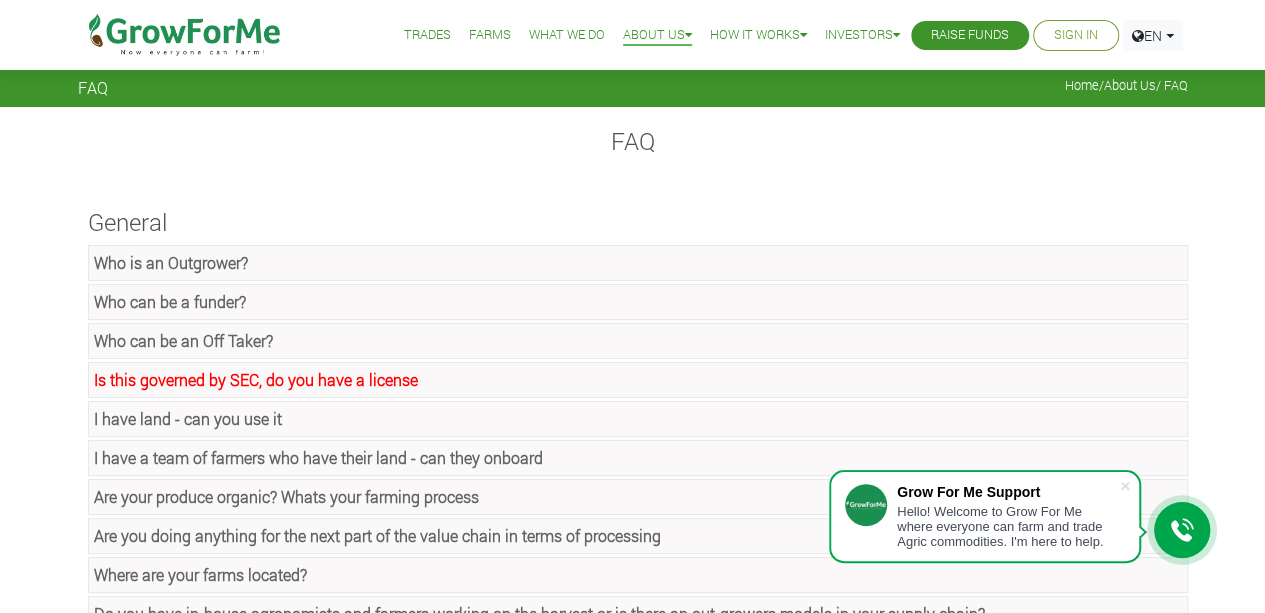click on "Who can be a funder?" at bounding box center [170, 301] 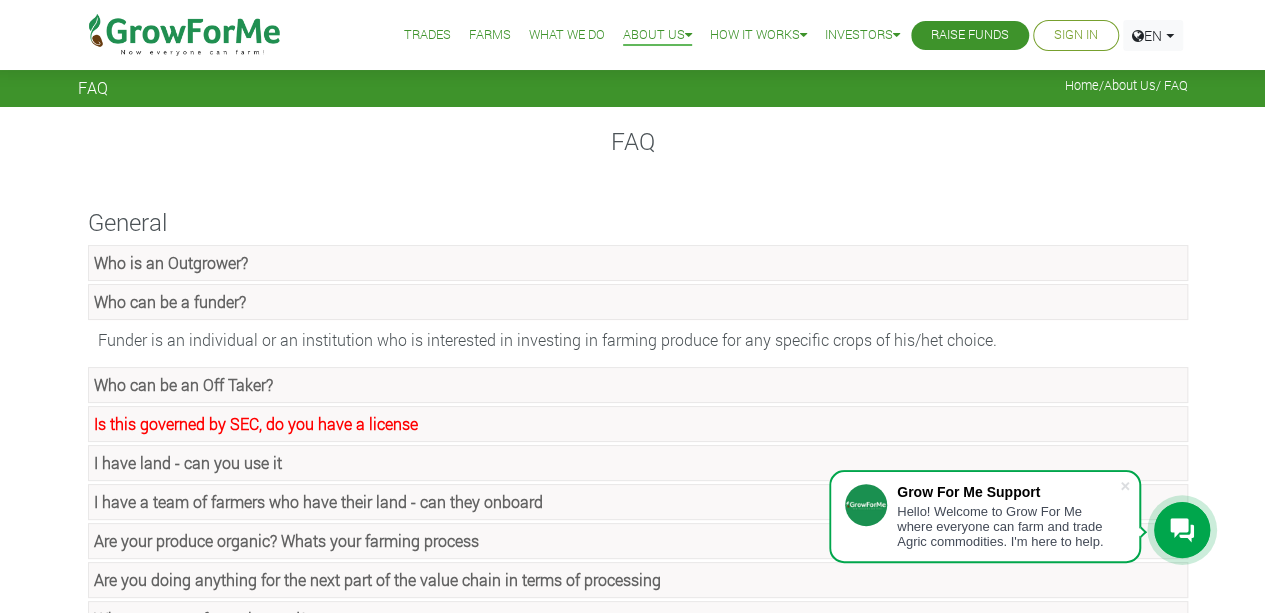 click on "Who can be an Off Taker?" at bounding box center [183, 384] 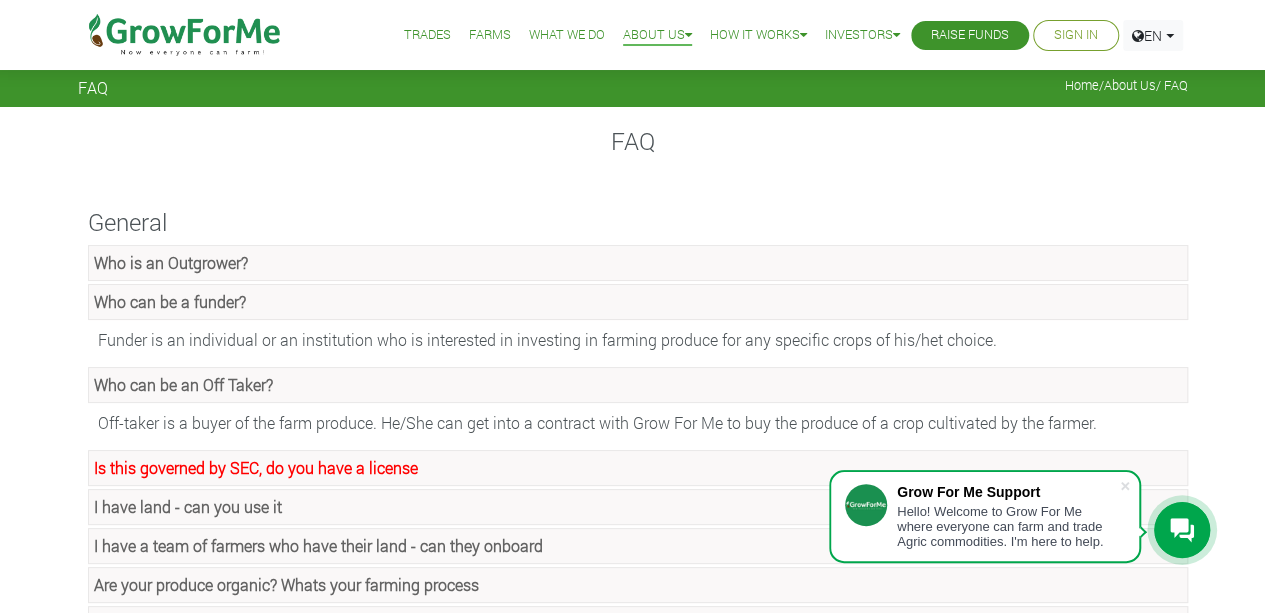 click on "Who can be an Off Taker?" at bounding box center [183, 384] 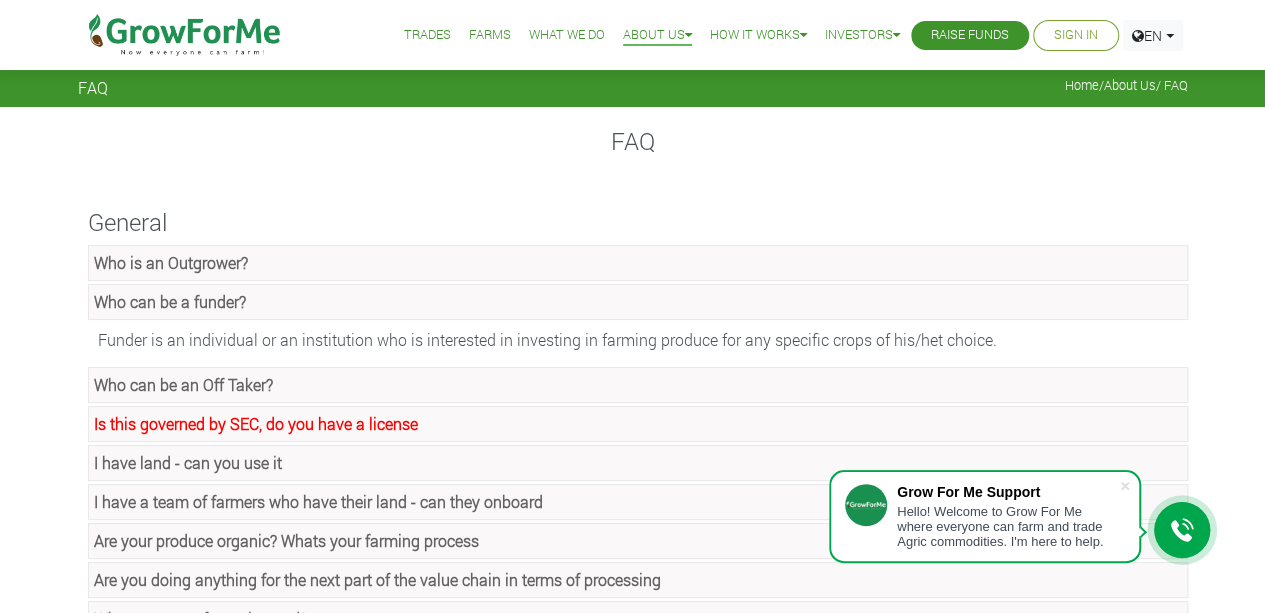 click on "Is this governed by SEC, do you have a license" at bounding box center [256, 423] 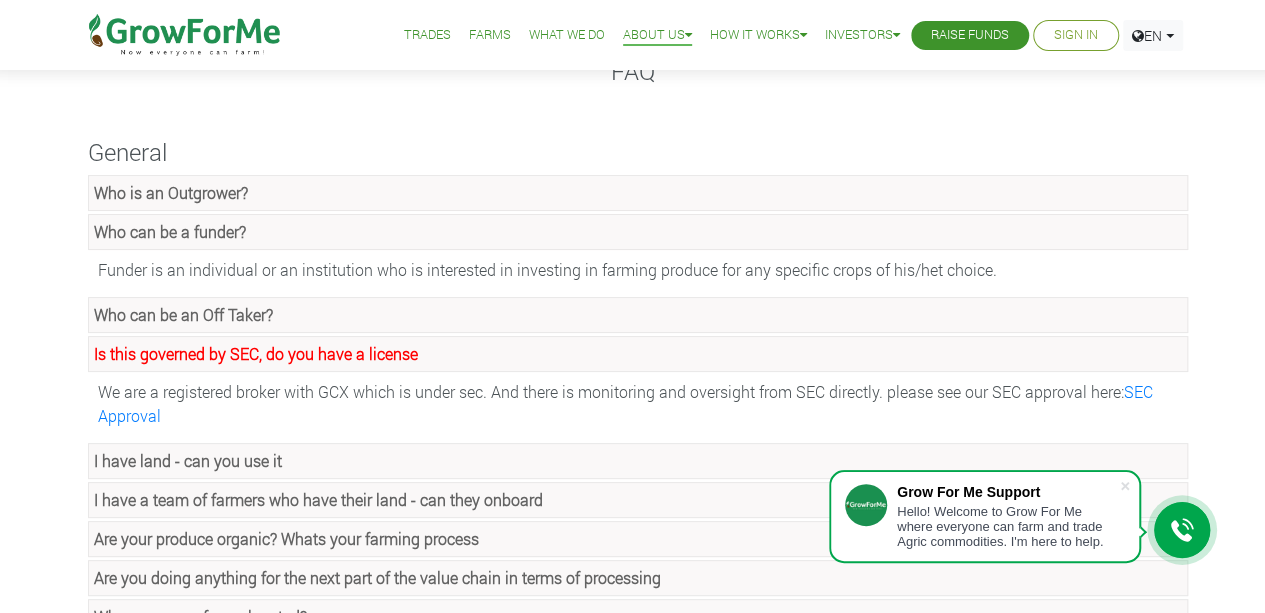 scroll, scrollTop: 100, scrollLeft: 0, axis: vertical 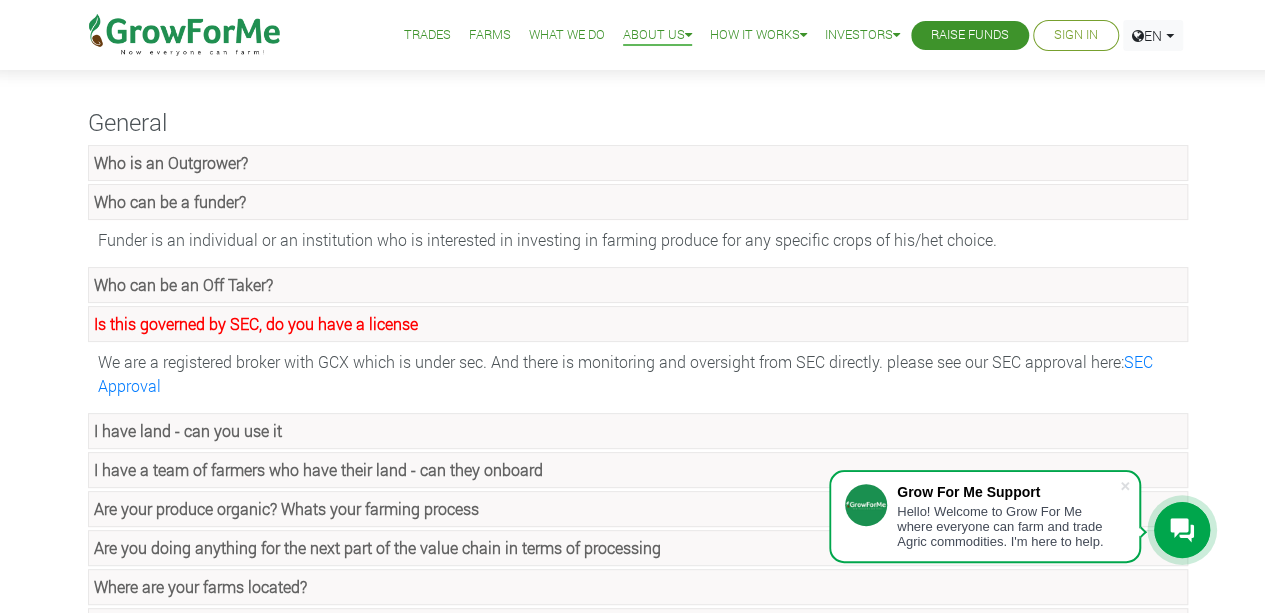 click on "Is this governed by SEC, do you have a license" at bounding box center [256, 323] 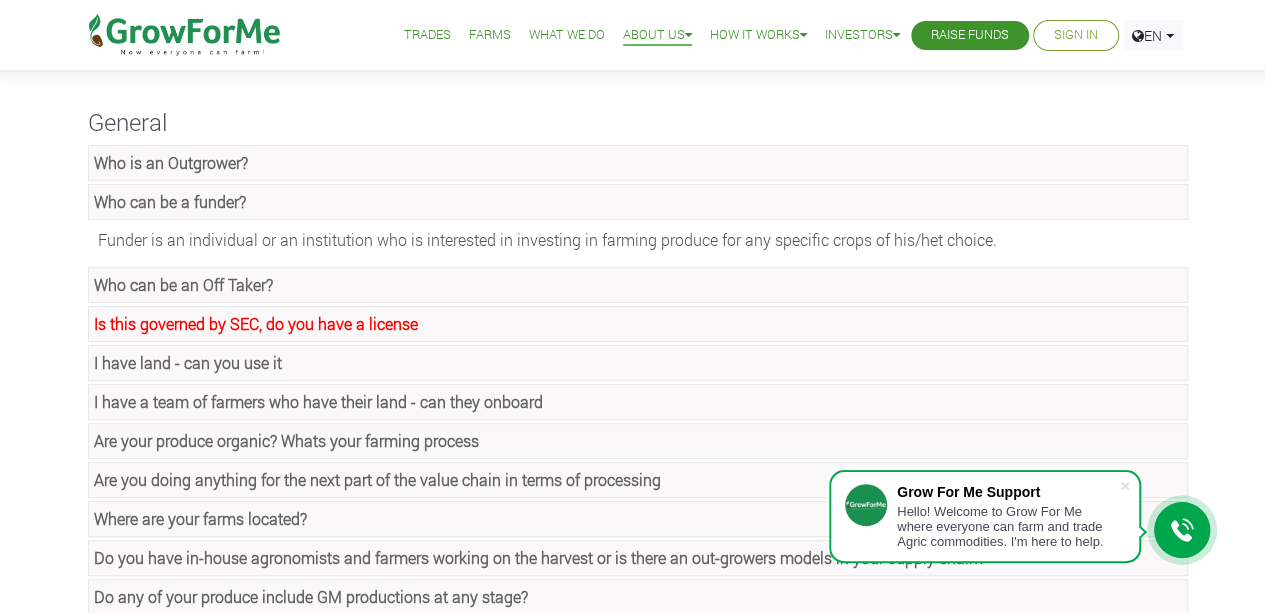 click on "I have land  - can you use it" at bounding box center [188, 362] 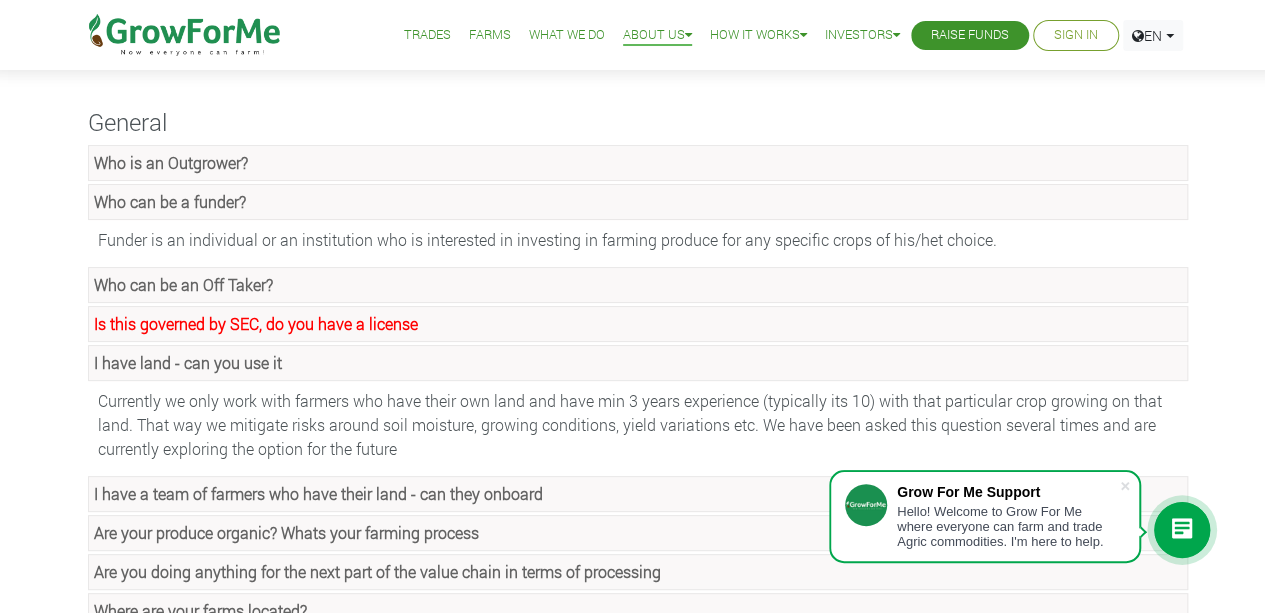click on "I have land  - can you use it" at bounding box center [188, 362] 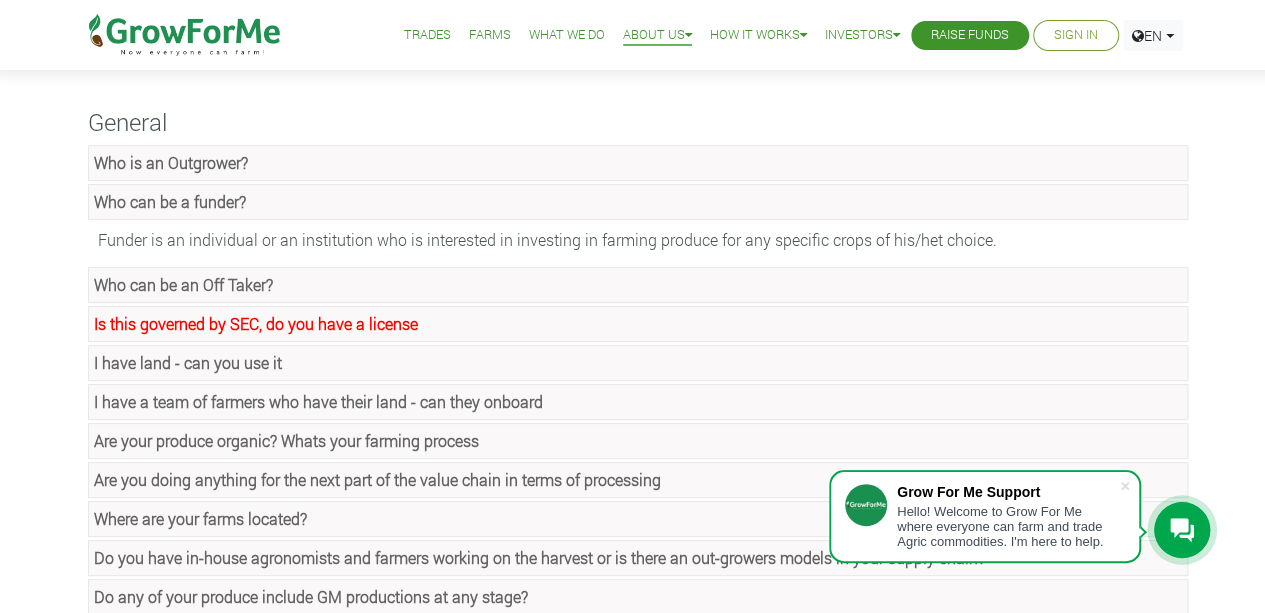click on "I have a team of farmers who have their land - can they onboard" at bounding box center (318, 401) 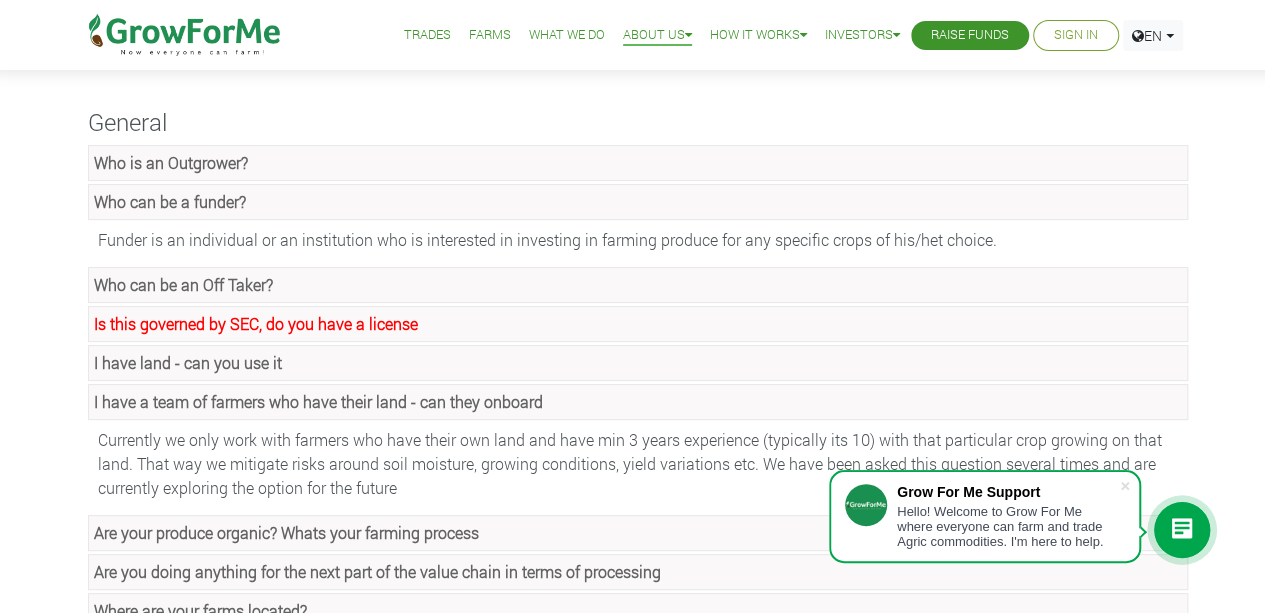 click on "I have a team of farmers who have their land - can they onboard" at bounding box center (318, 401) 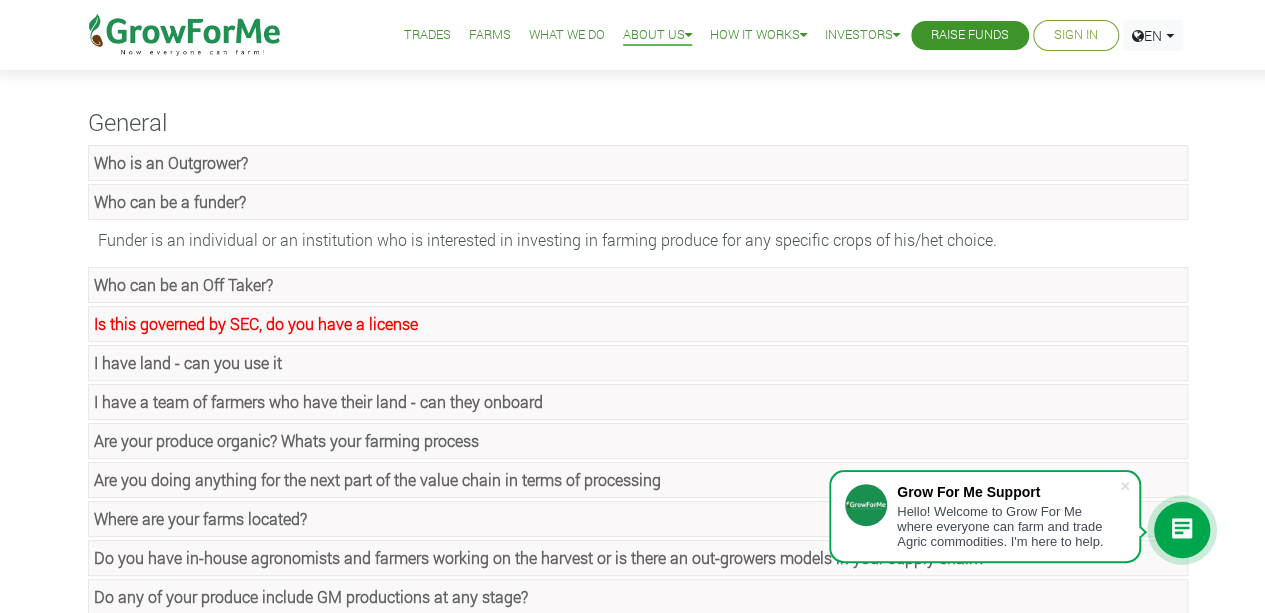 click on "Are your produce organic? Whats your farming process" at bounding box center [286, 440] 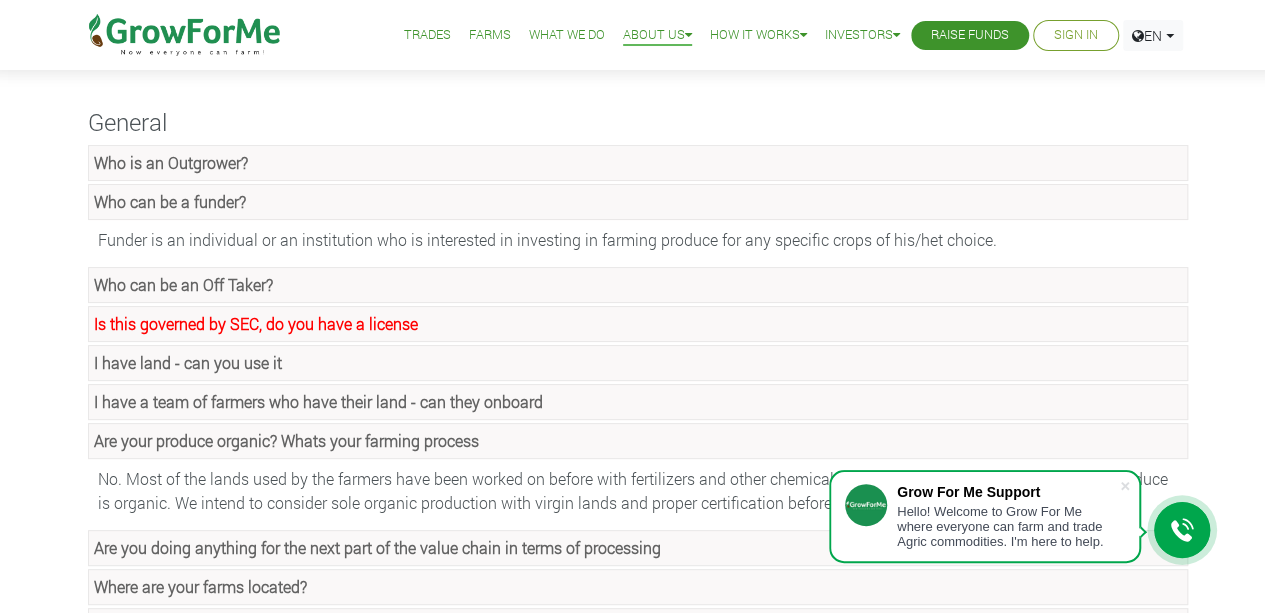 click on "Are your produce organic? Whats your farming process" at bounding box center (286, 440) 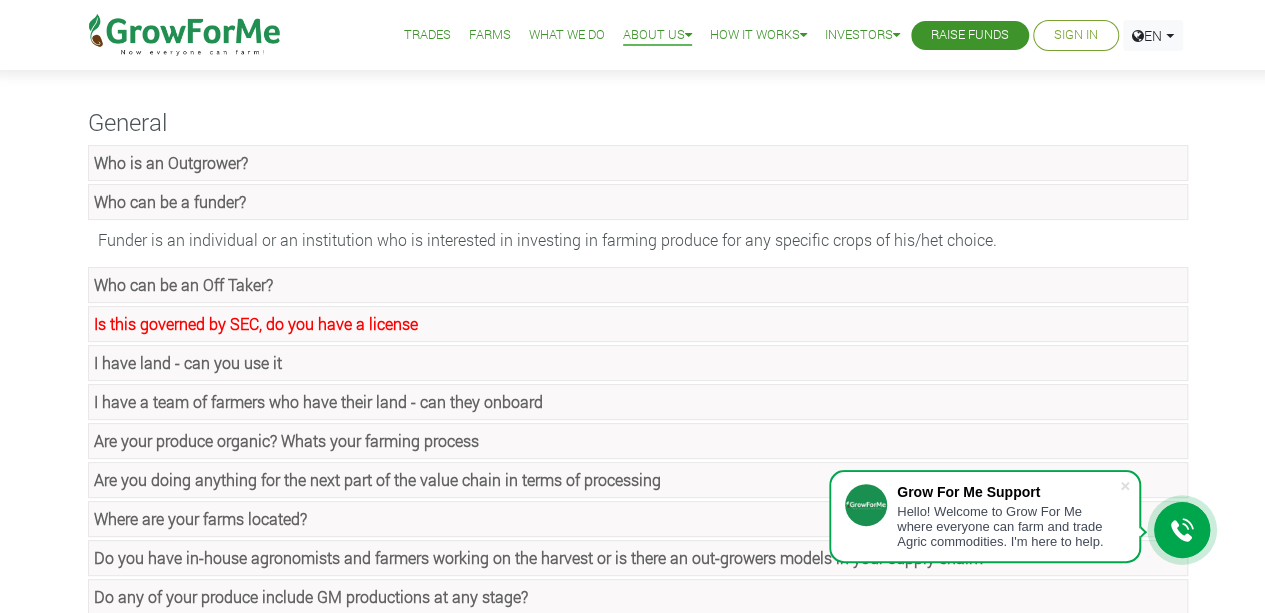 click on "Are you doing anything for the next part of the value chain in terms of processing" at bounding box center [377, 479] 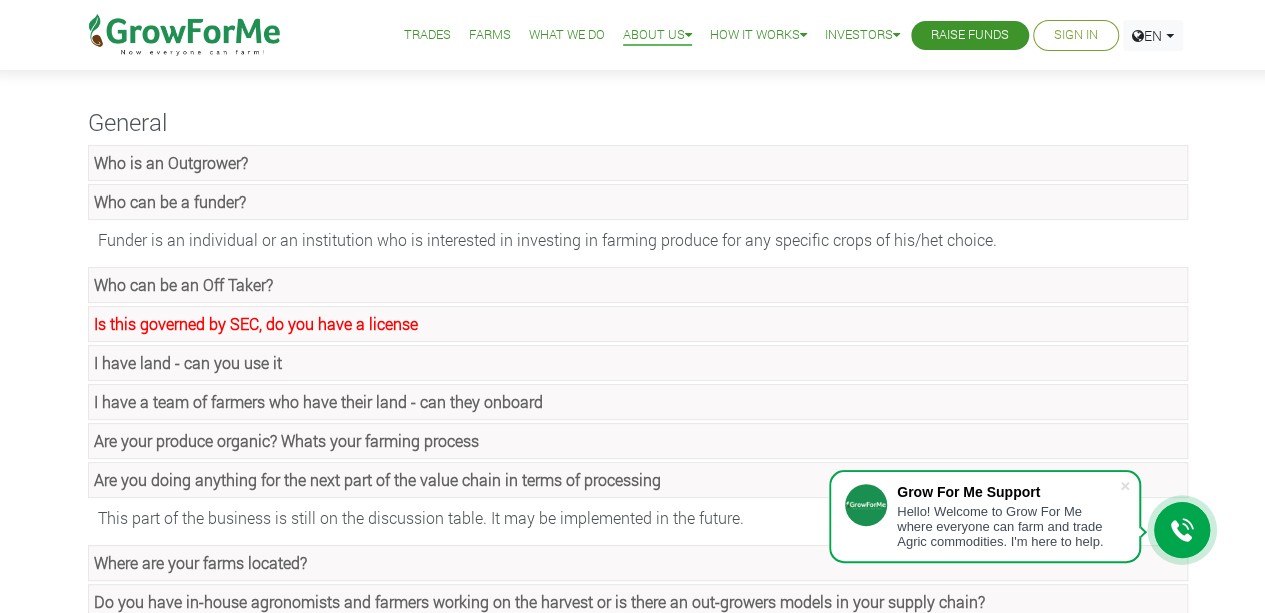 click on "Are you doing anything for the next part of the value chain in terms of processing" at bounding box center [377, 479] 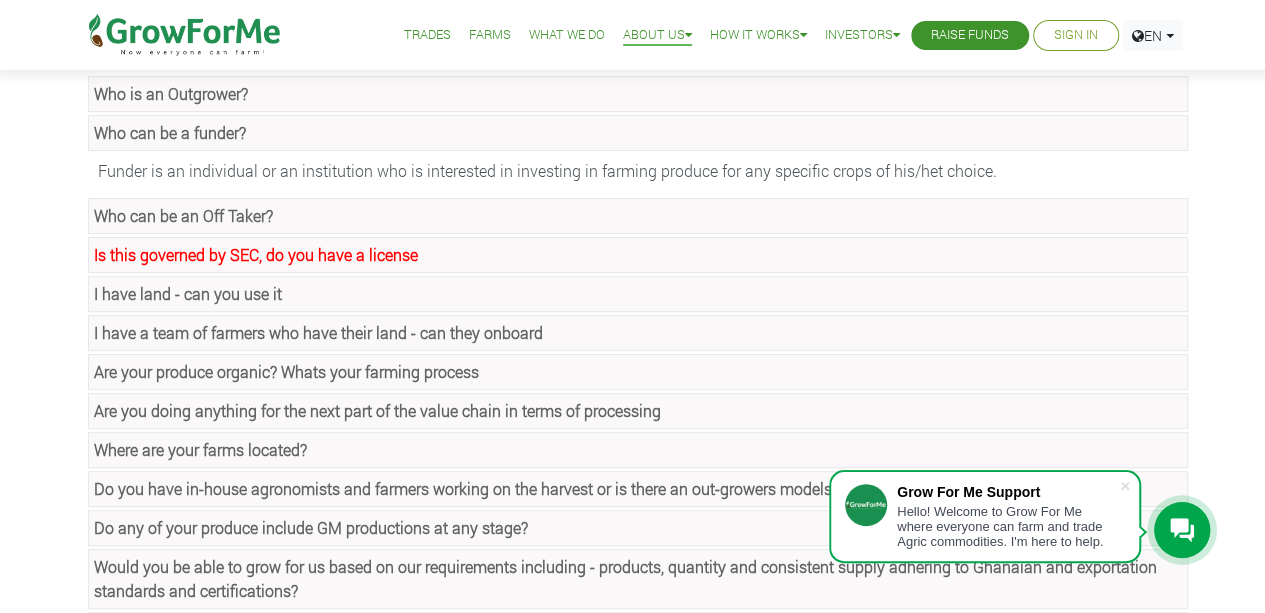 scroll, scrollTop: 200, scrollLeft: 0, axis: vertical 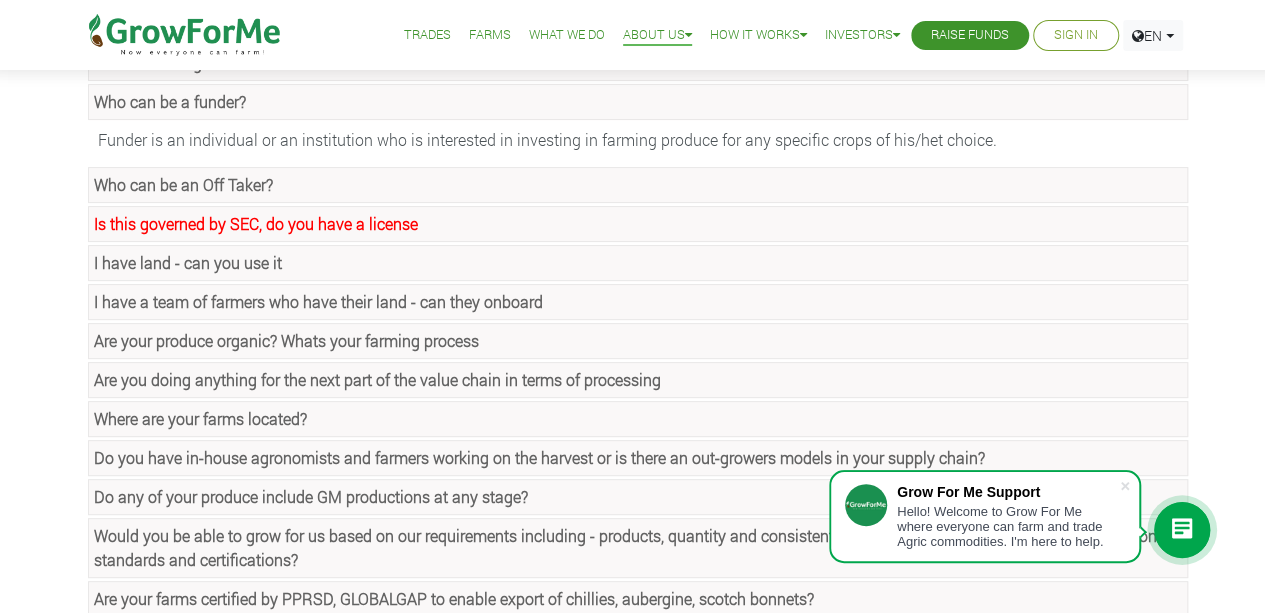 click on "Where are your farms located?" at bounding box center [200, 418] 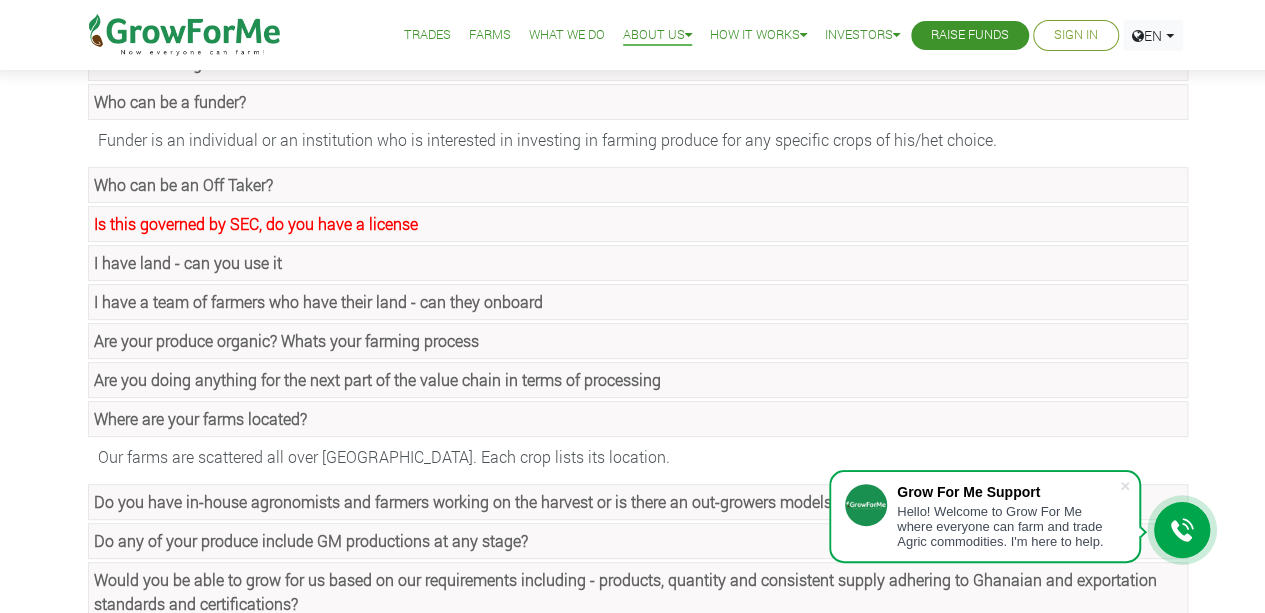 click on "Where are your farms located?" at bounding box center [200, 418] 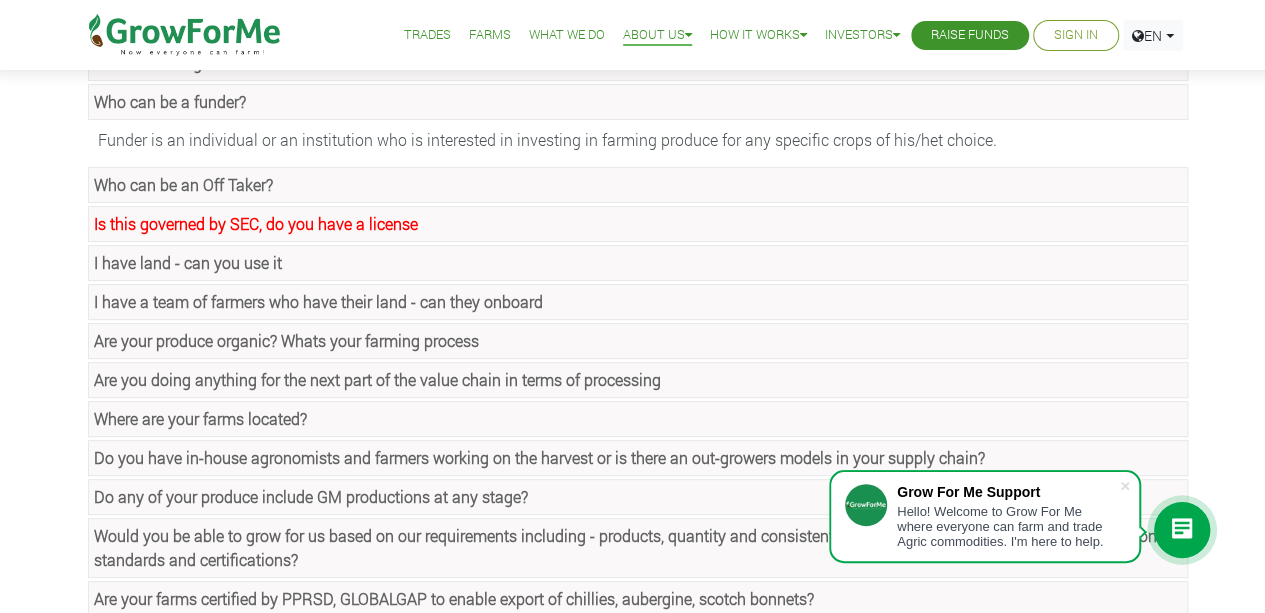 click on "Do you have in-house agronomists and farmers working on the harvest or is there an out-growers models in your supply chain?" at bounding box center [539, 457] 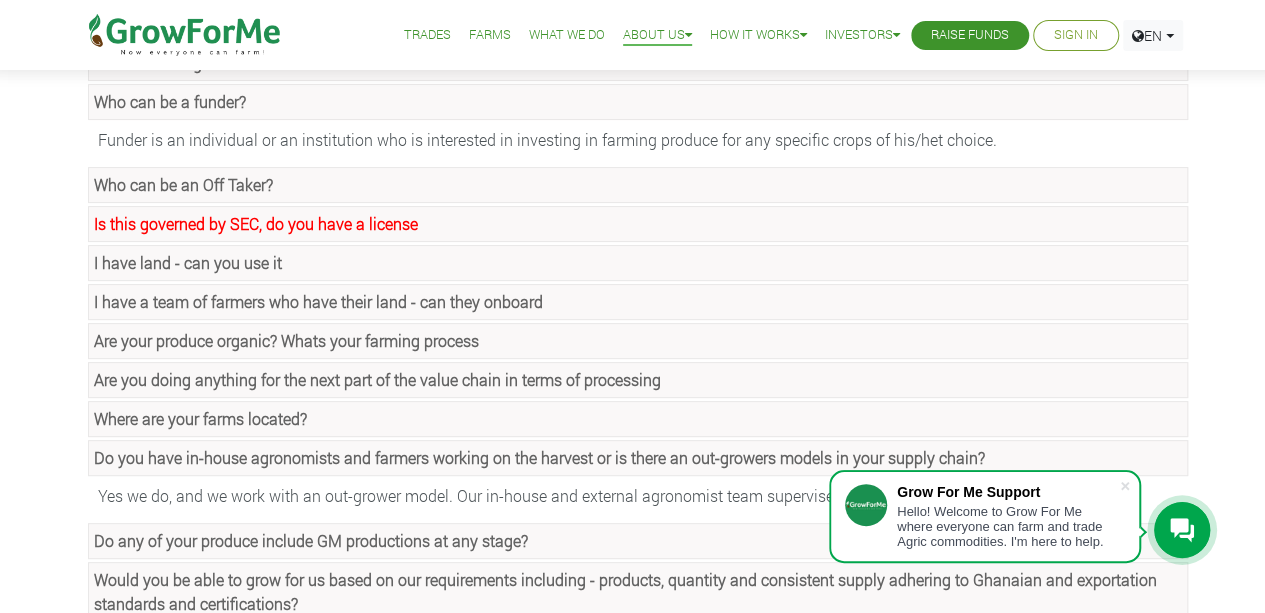 click on "Do you have in-house agronomists and farmers working on the harvest or is there an out-growers models in your supply chain?" at bounding box center (539, 457) 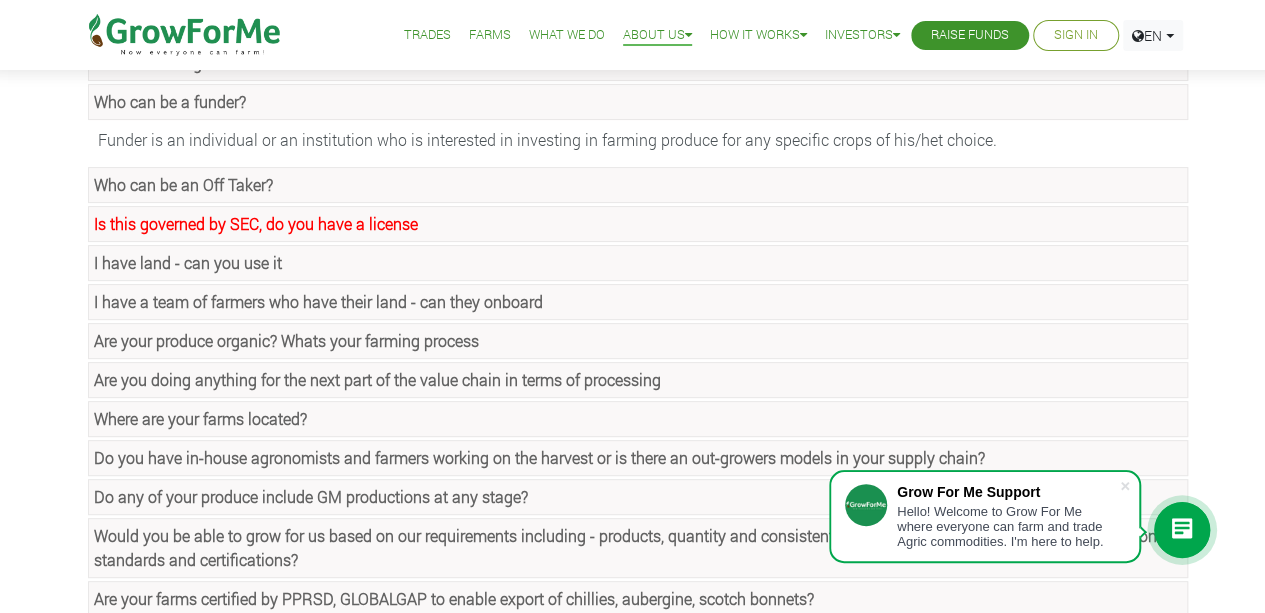 scroll, scrollTop: 300, scrollLeft: 0, axis: vertical 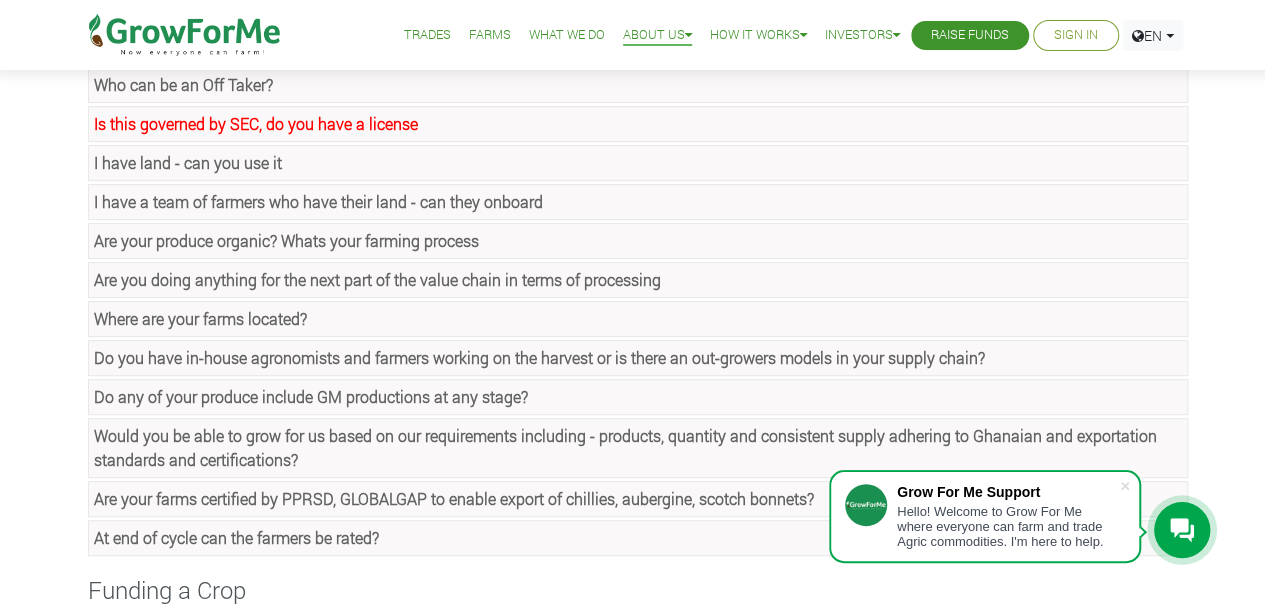 click on "Do any of your produce include GM productions at any stage?" at bounding box center [311, 396] 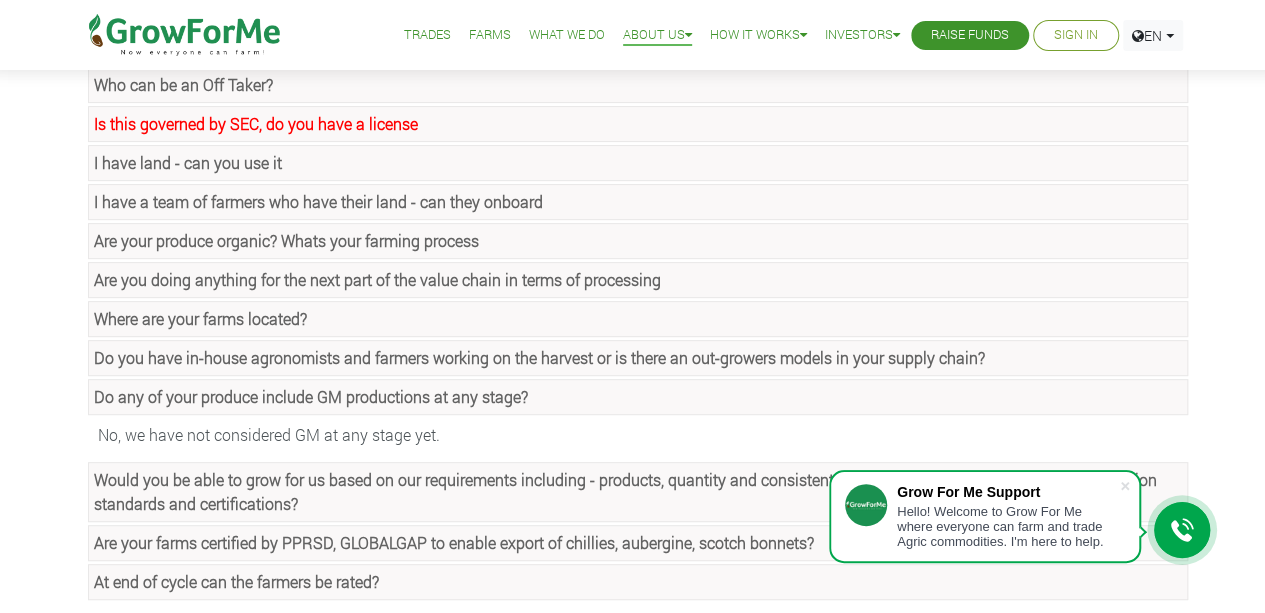 click on "Do any of your produce include GM productions at any stage?" at bounding box center [311, 396] 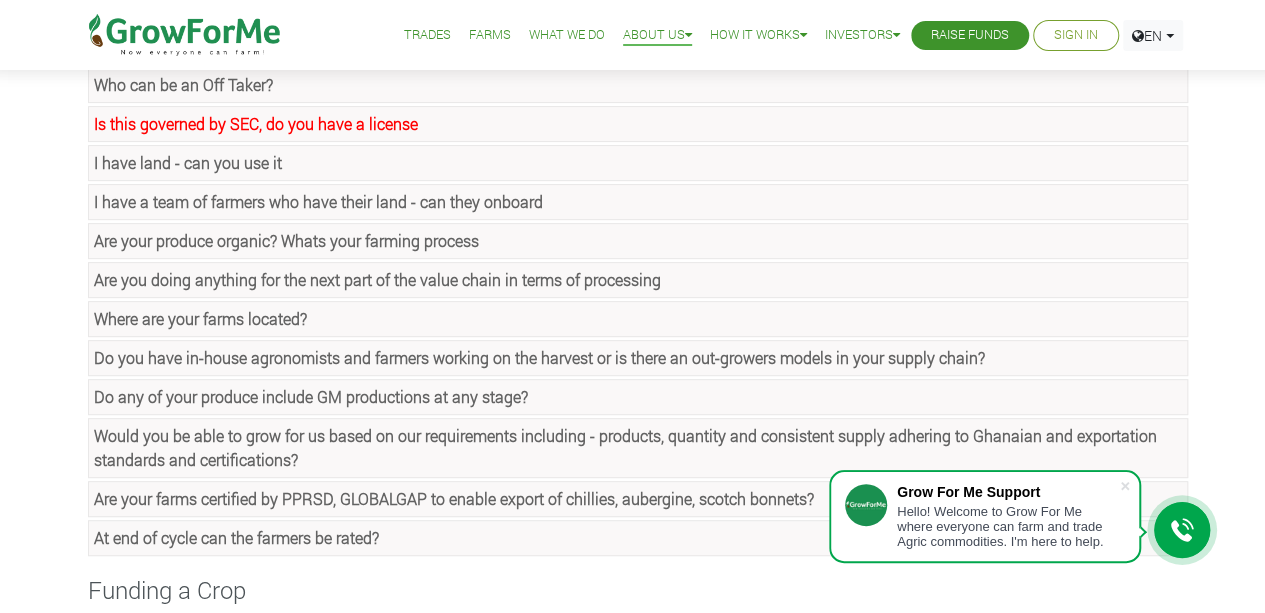 click on "Would you be able to grow for us based on our requirements including - products, quantity and consistent supply adhering to Ghanaian and exportation standards and certifications?" at bounding box center [638, 448] 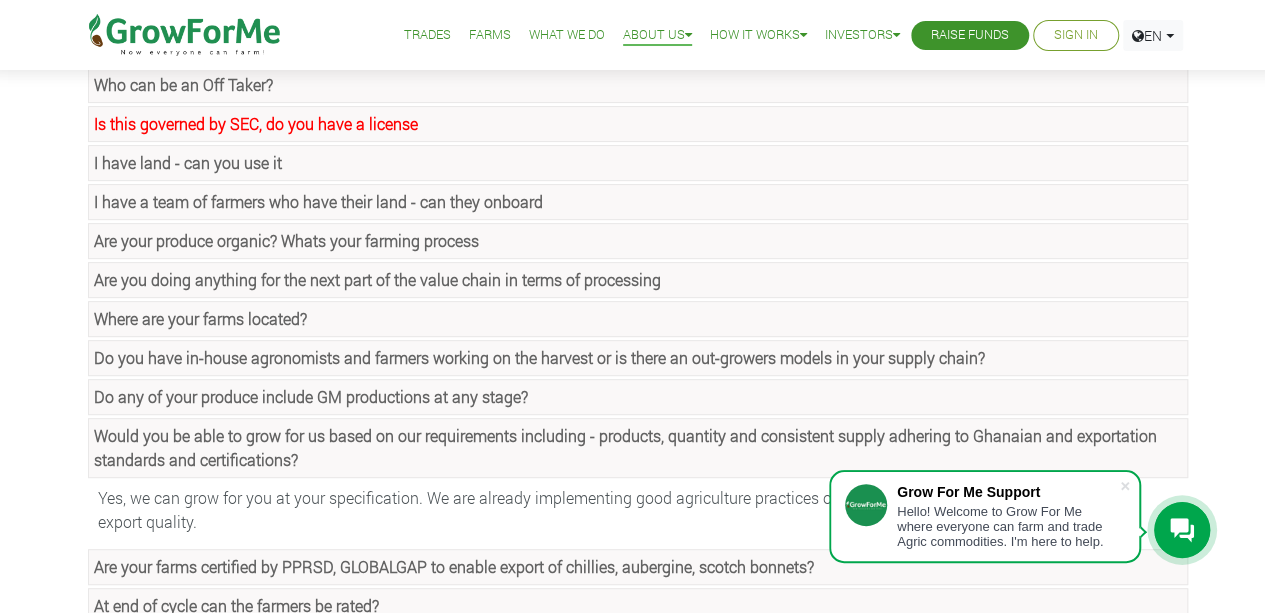 click on "Would you be able to grow for us based on our requirements including - products, quantity and consistent supply adhering to Ghanaian and exportation standards and certifications?" at bounding box center (638, 448) 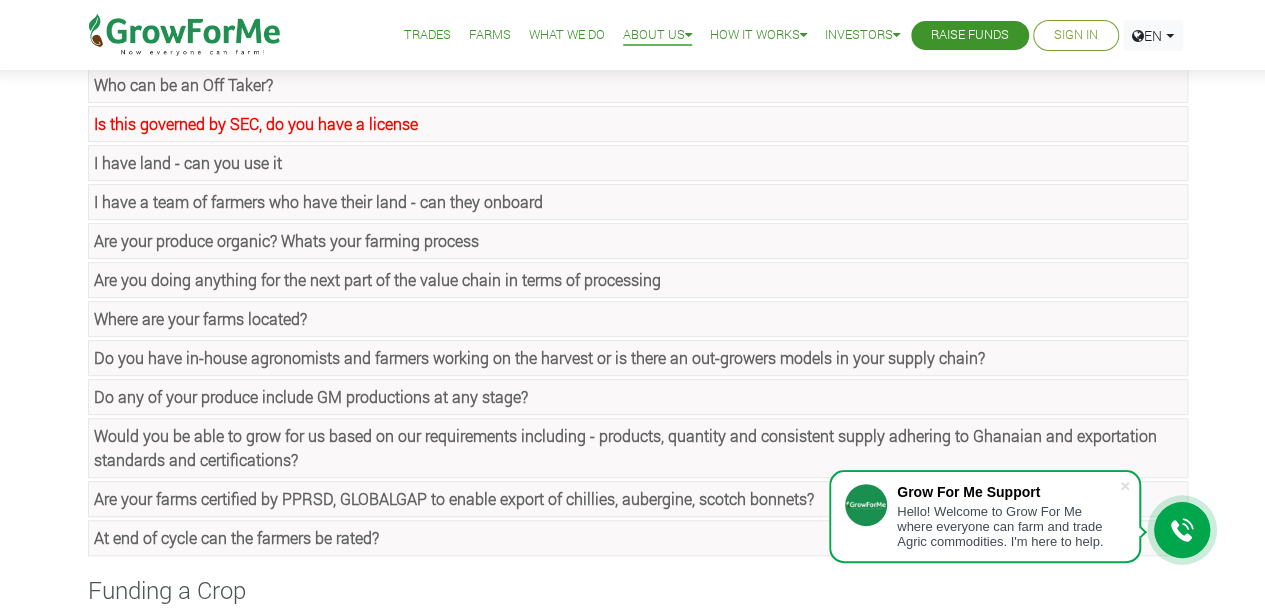 click on "Are your farms certified by PPRSD, GLOBALGAP to enable export of chillies, aubergine, scotch bonnets?" at bounding box center [454, 498] 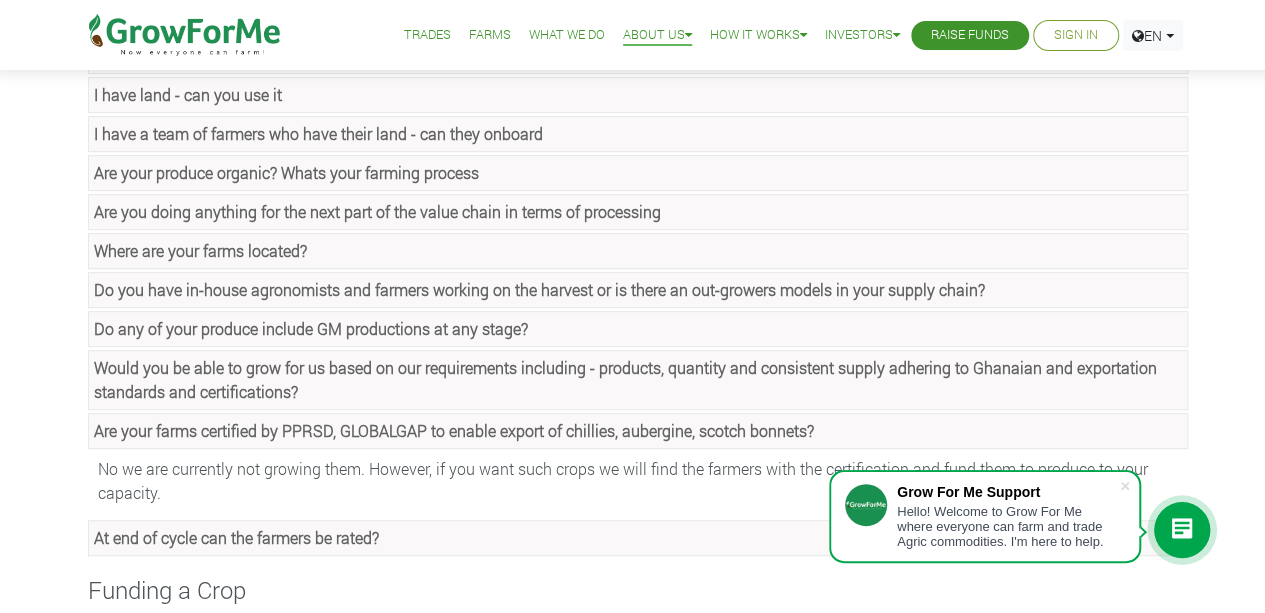 scroll, scrollTop: 400, scrollLeft: 0, axis: vertical 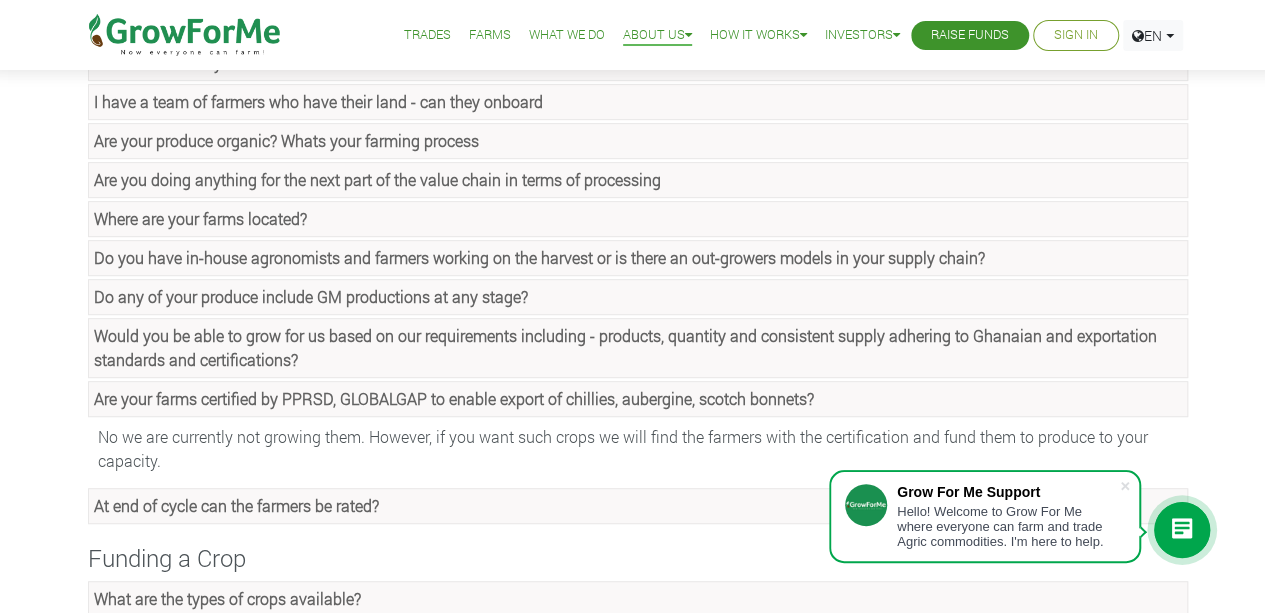 click on "Are your farms certified by PPRSD, GLOBALGAP to enable export of chillies, aubergine, scotch bonnets?" at bounding box center [454, 398] 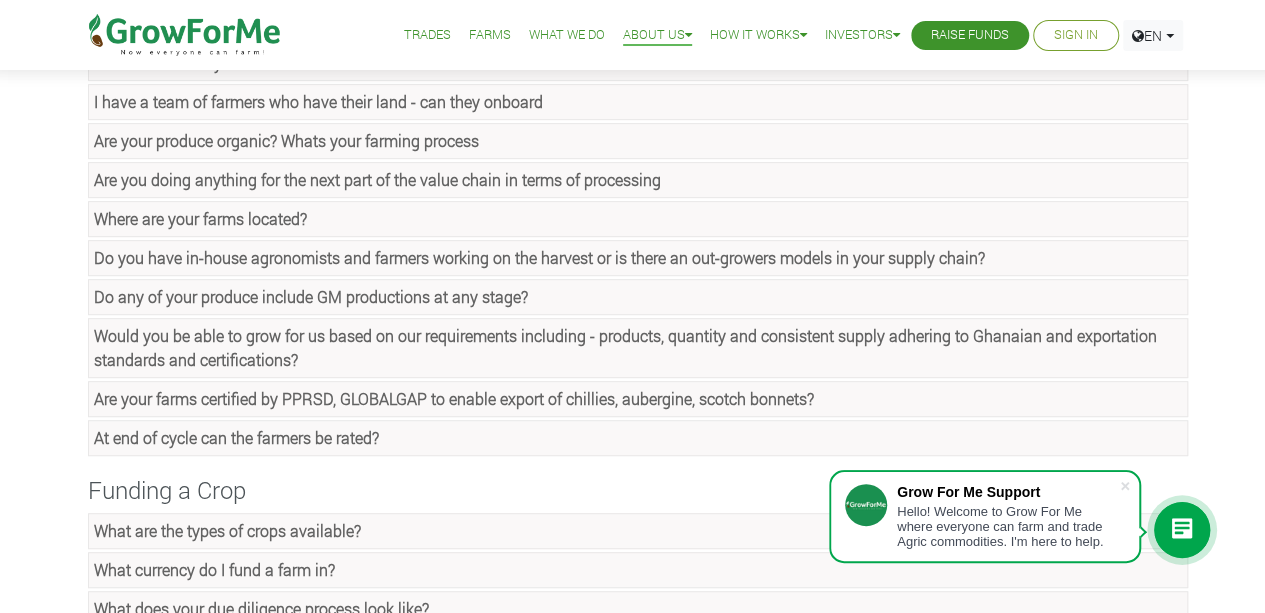 click on "At end of cycle can the farmers be rated?" at bounding box center (236, 437) 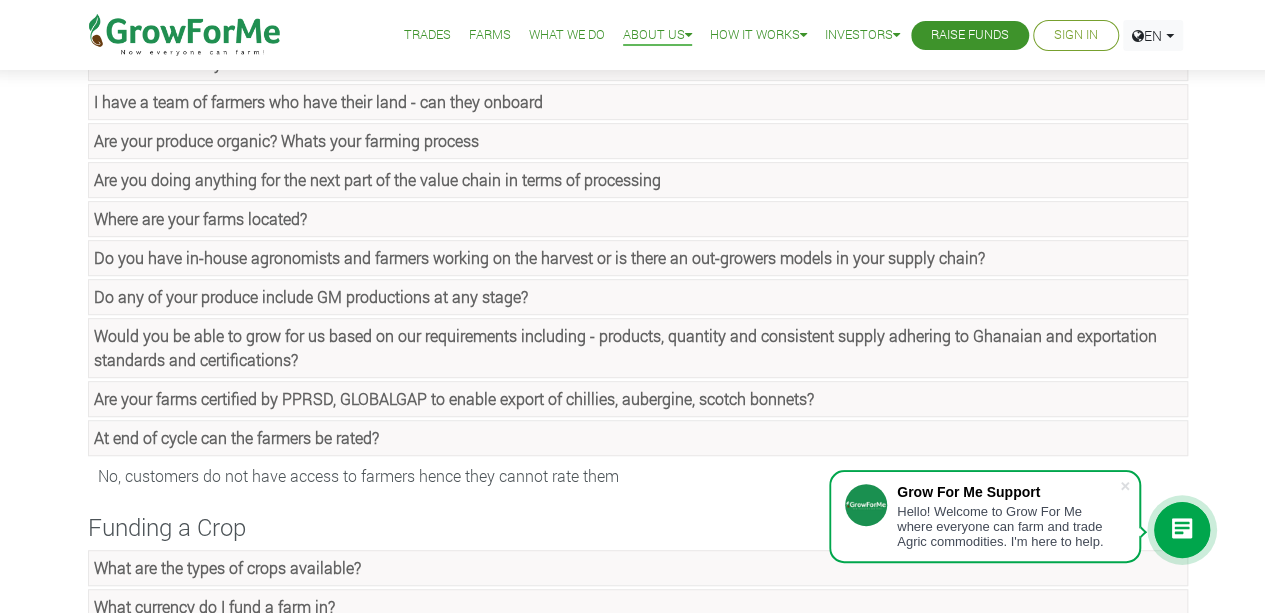 click on "At end of cycle can the farmers be rated?" at bounding box center [236, 437] 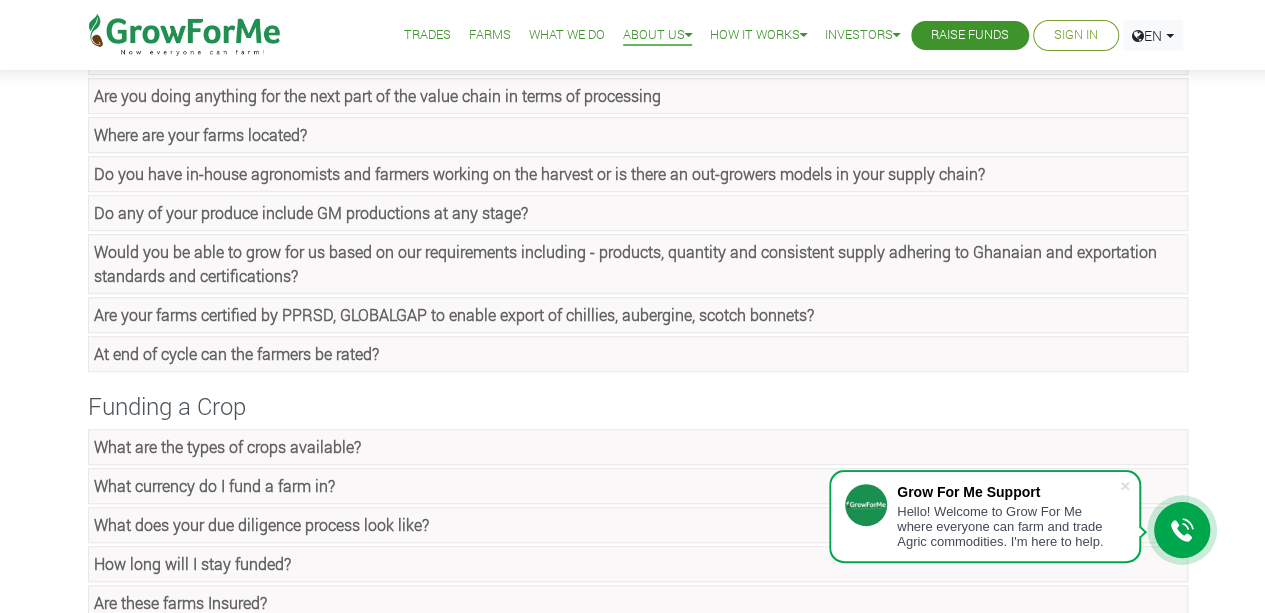 scroll, scrollTop: 600, scrollLeft: 0, axis: vertical 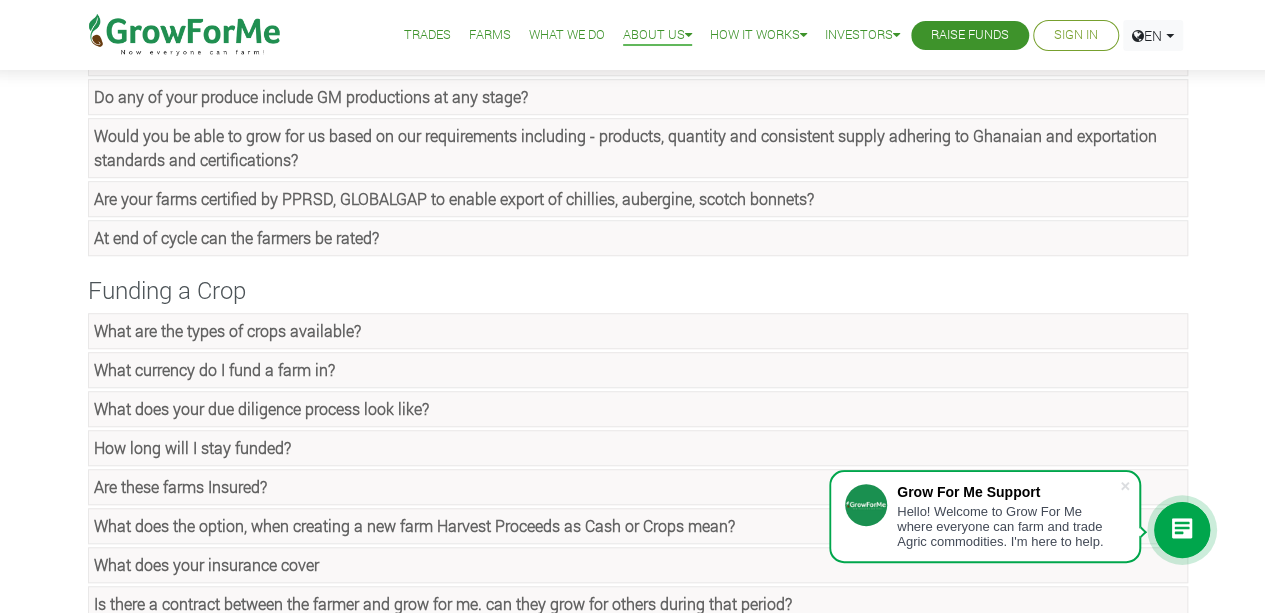 click on "What are the types of crops available?" at bounding box center (171, -338) 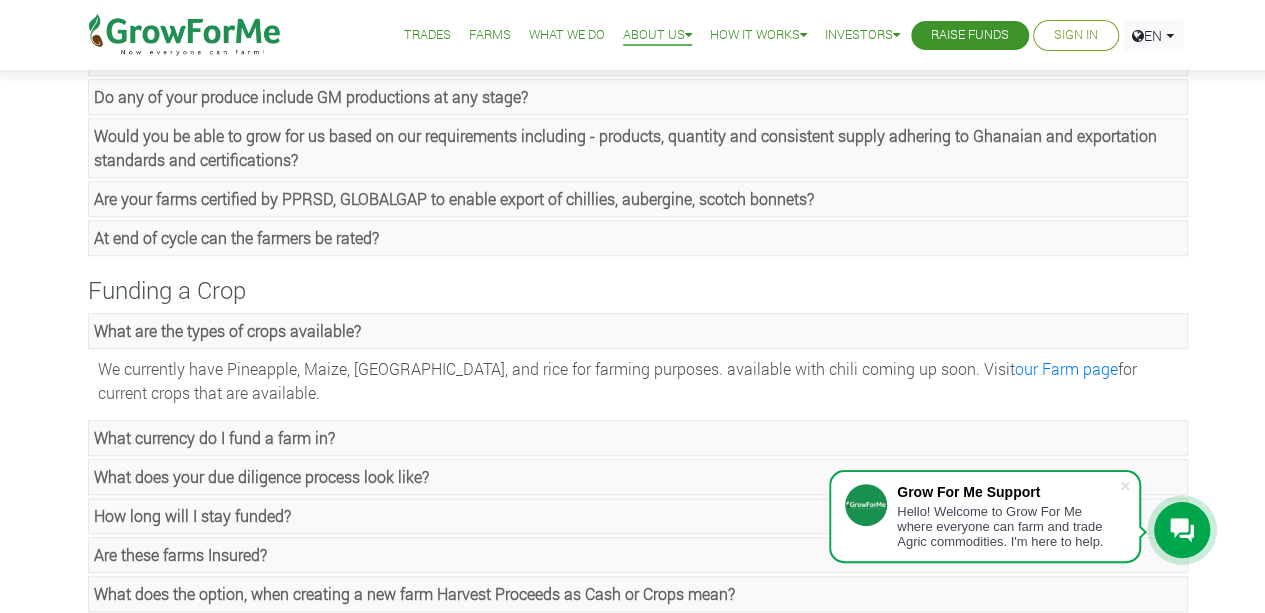 click on "What currency do I fund a farm in?" at bounding box center (170, -299) 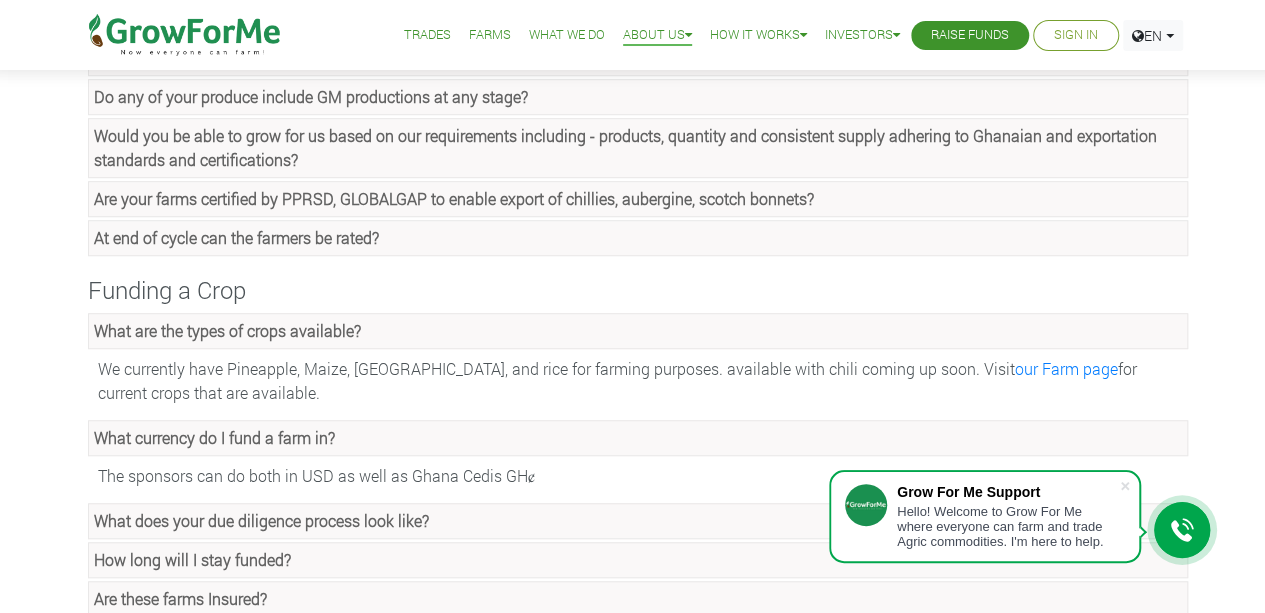 click on "What currency do I fund a farm in?" at bounding box center (170, -299) 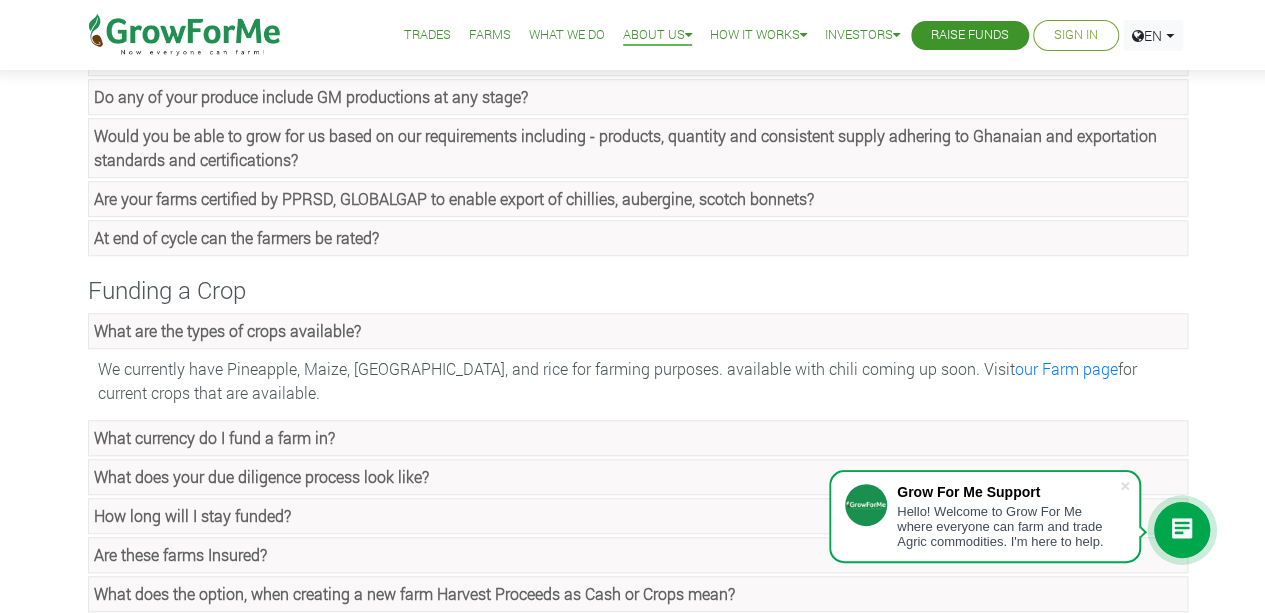 click on "What does your due diligence process look like?" at bounding box center [183, -216] 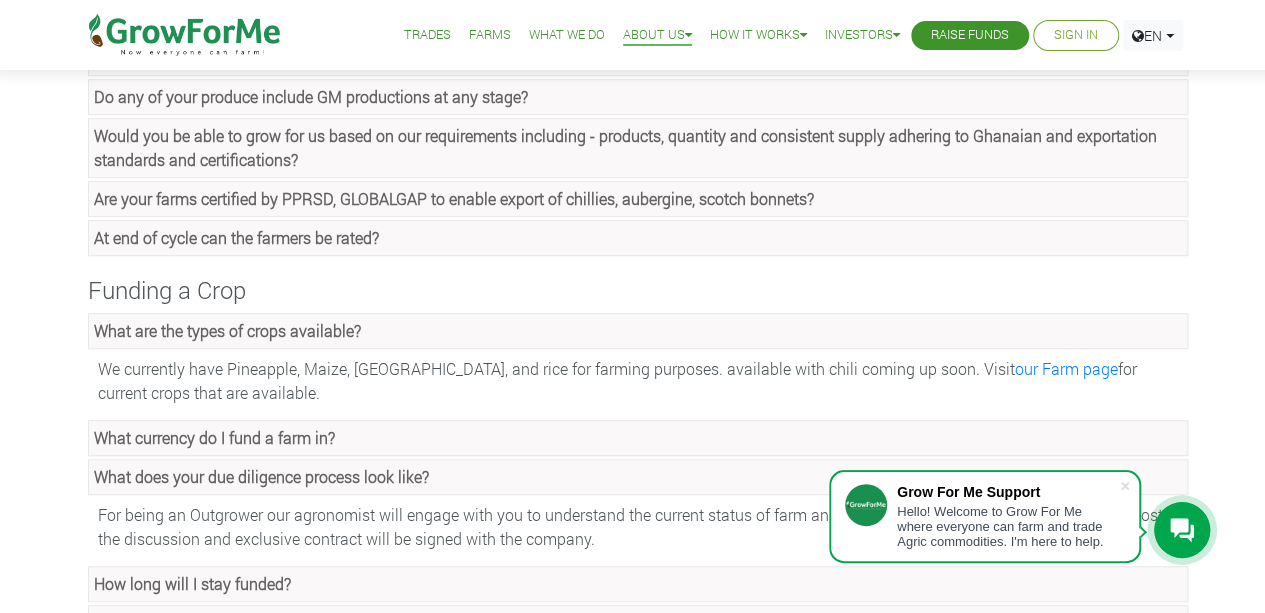 scroll, scrollTop: 700, scrollLeft: 0, axis: vertical 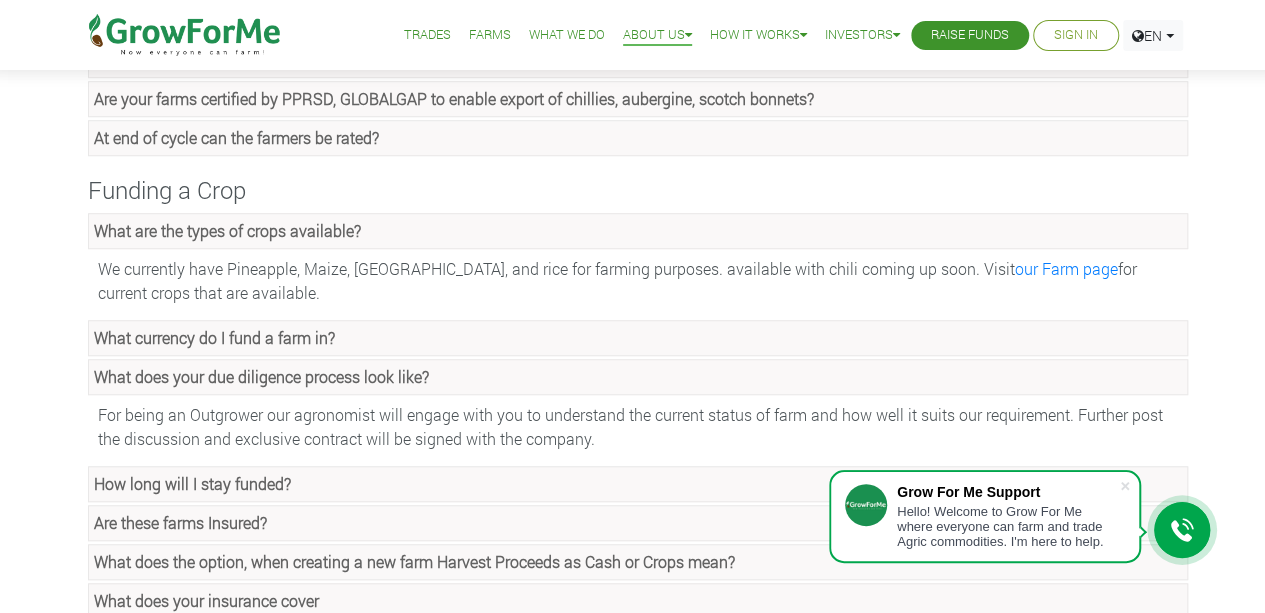 click on "What does your due diligence process look like?" at bounding box center [183, -316] 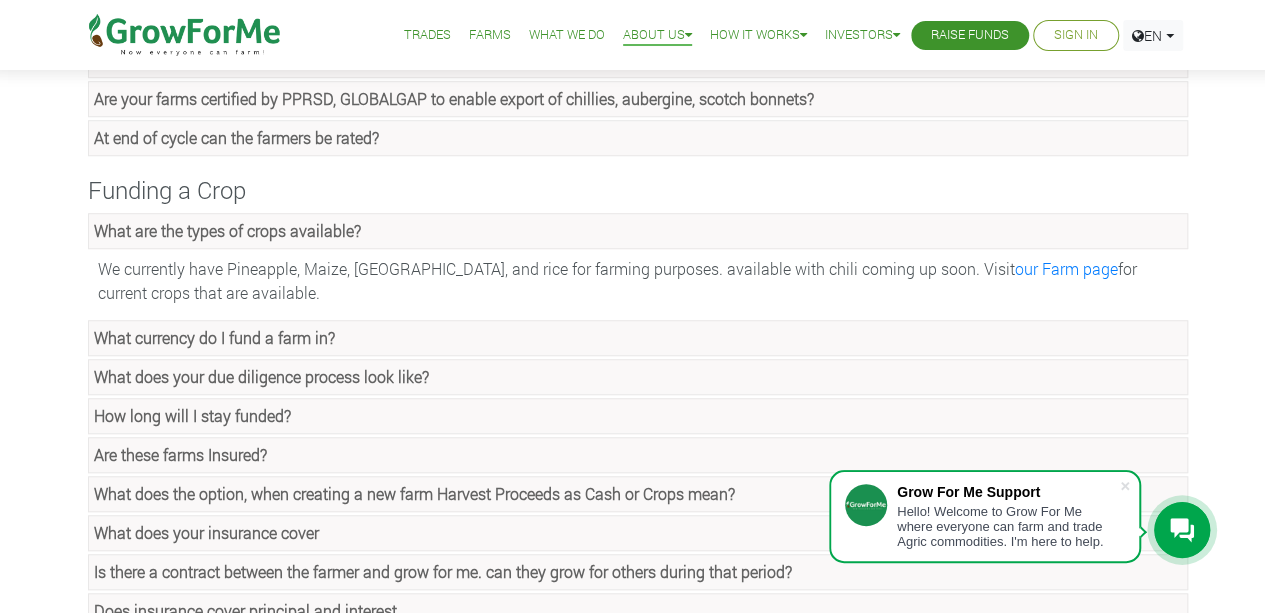 click on "How long will I stay funded?" at bounding box center [256, -277] 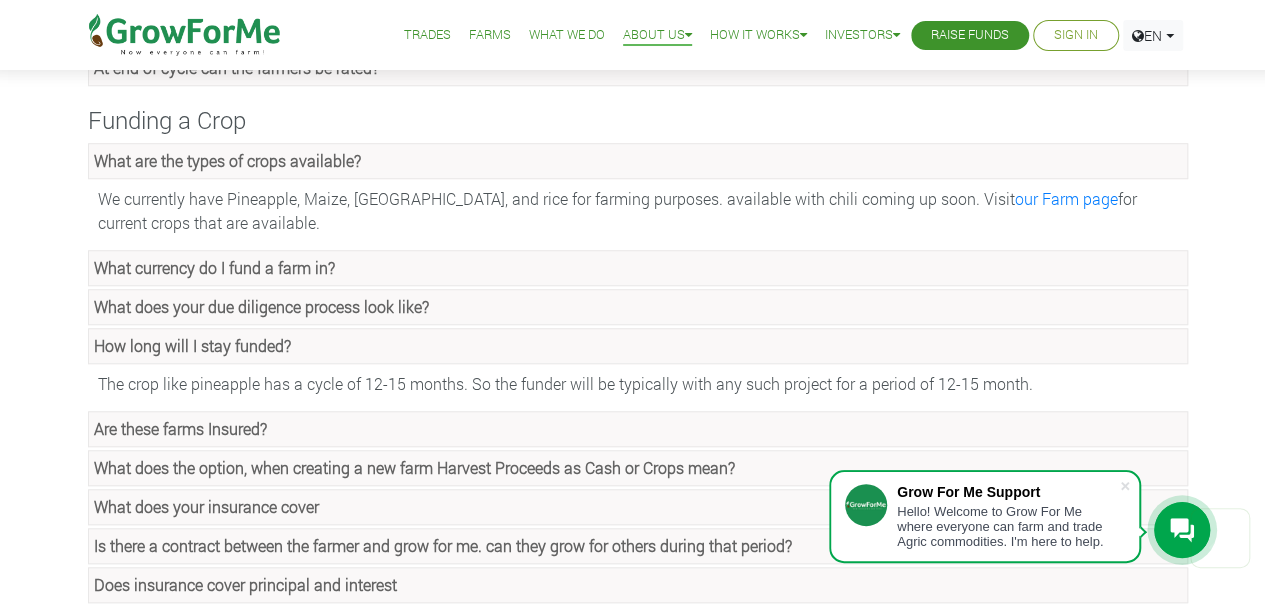scroll, scrollTop: 800, scrollLeft: 0, axis: vertical 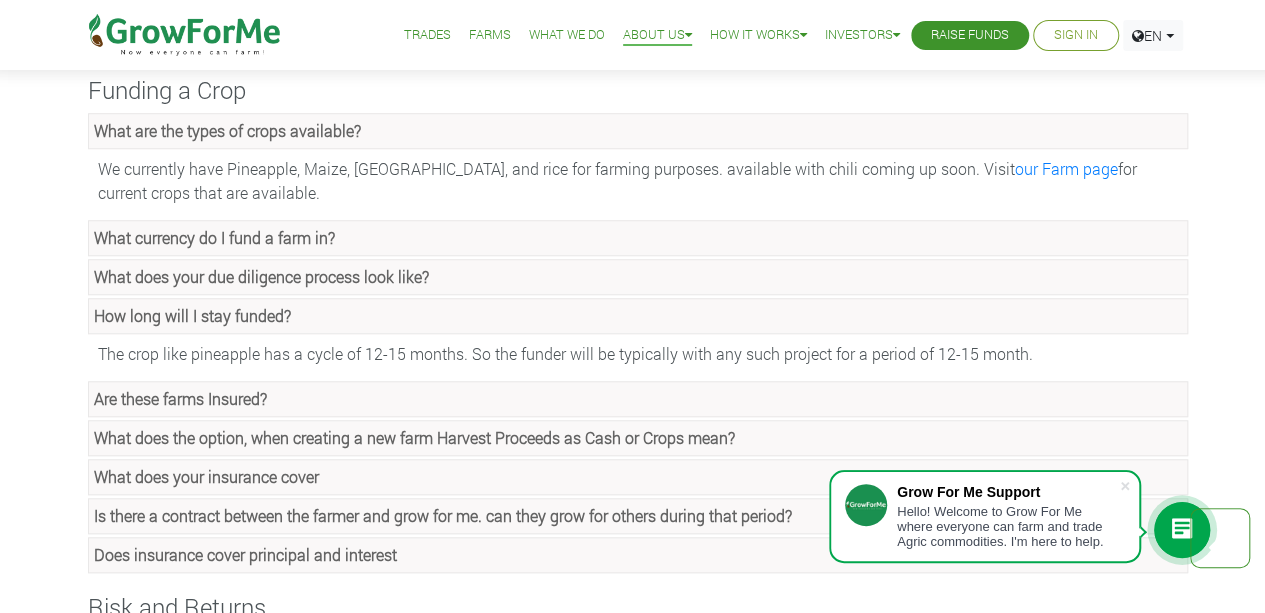 click on "How long will I stay funded?" at bounding box center [256, -377] 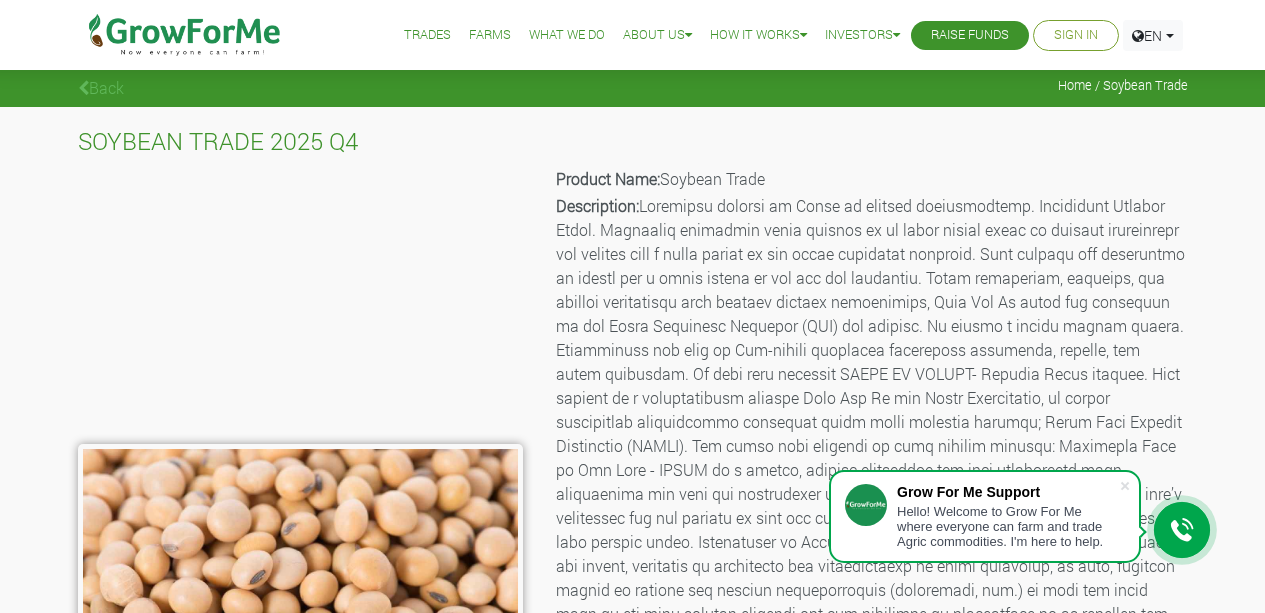 scroll, scrollTop: 0, scrollLeft: 0, axis: both 